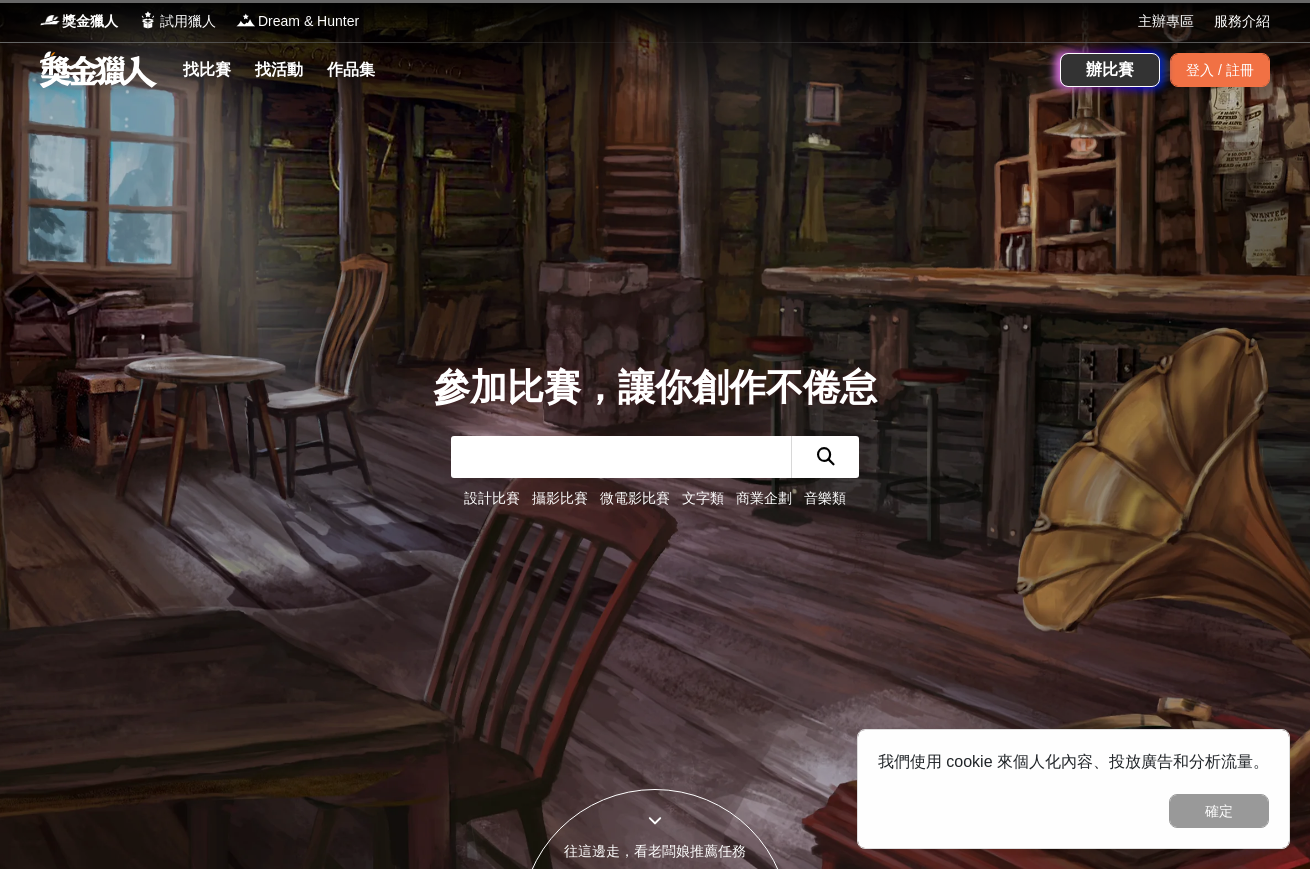 scroll, scrollTop: 490, scrollLeft: 0, axis: vertical 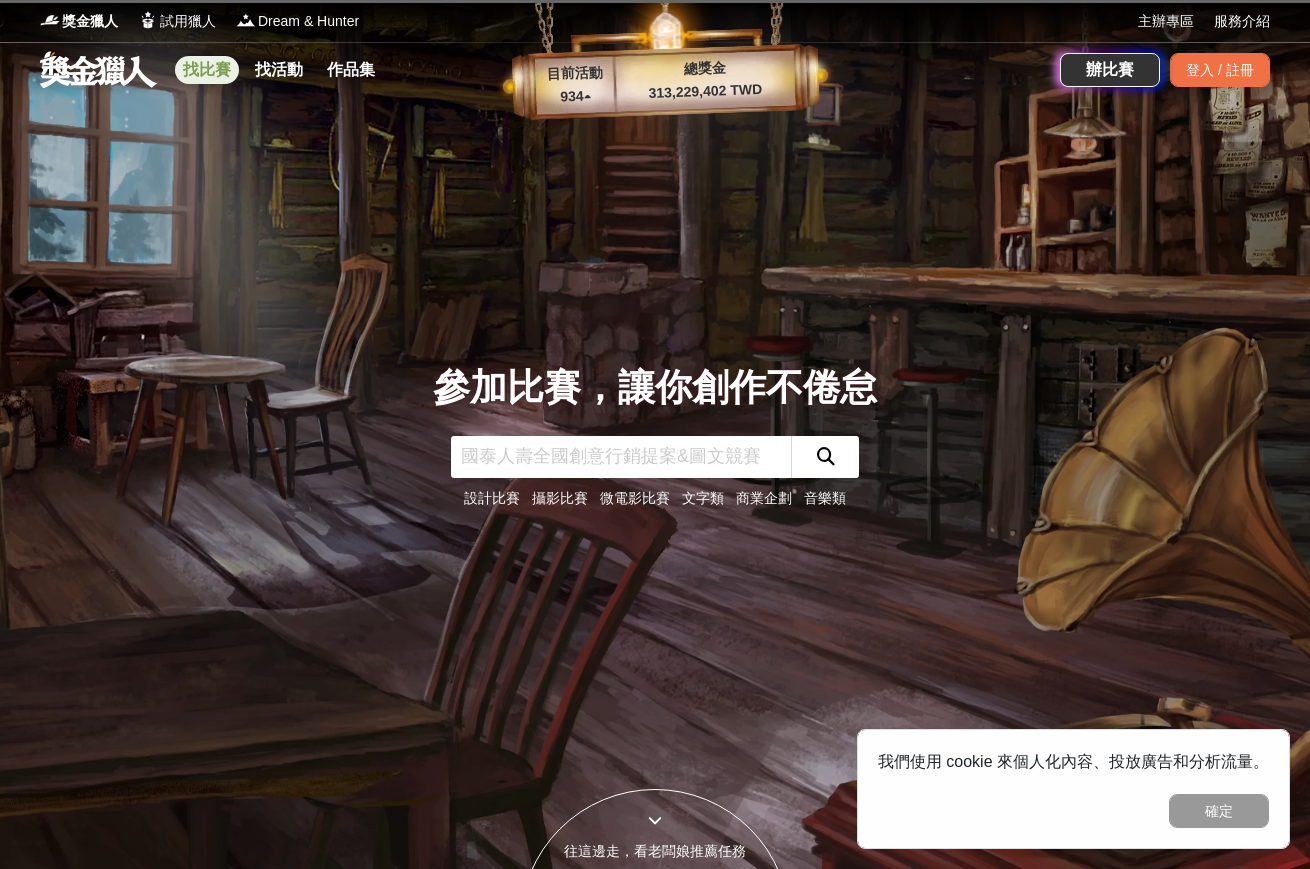 click on "找比賽" at bounding box center [207, 70] 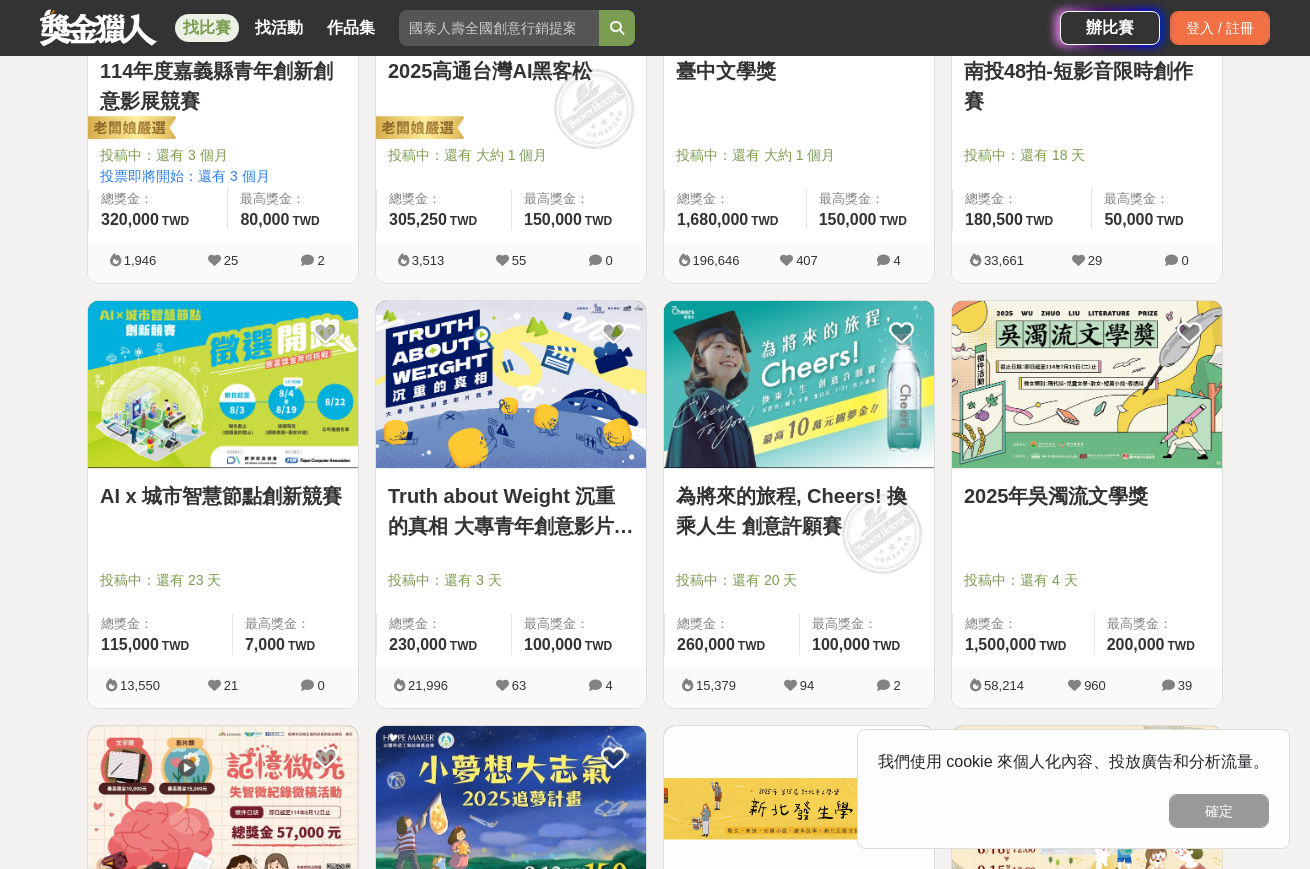 scroll, scrollTop: 1412, scrollLeft: 0, axis: vertical 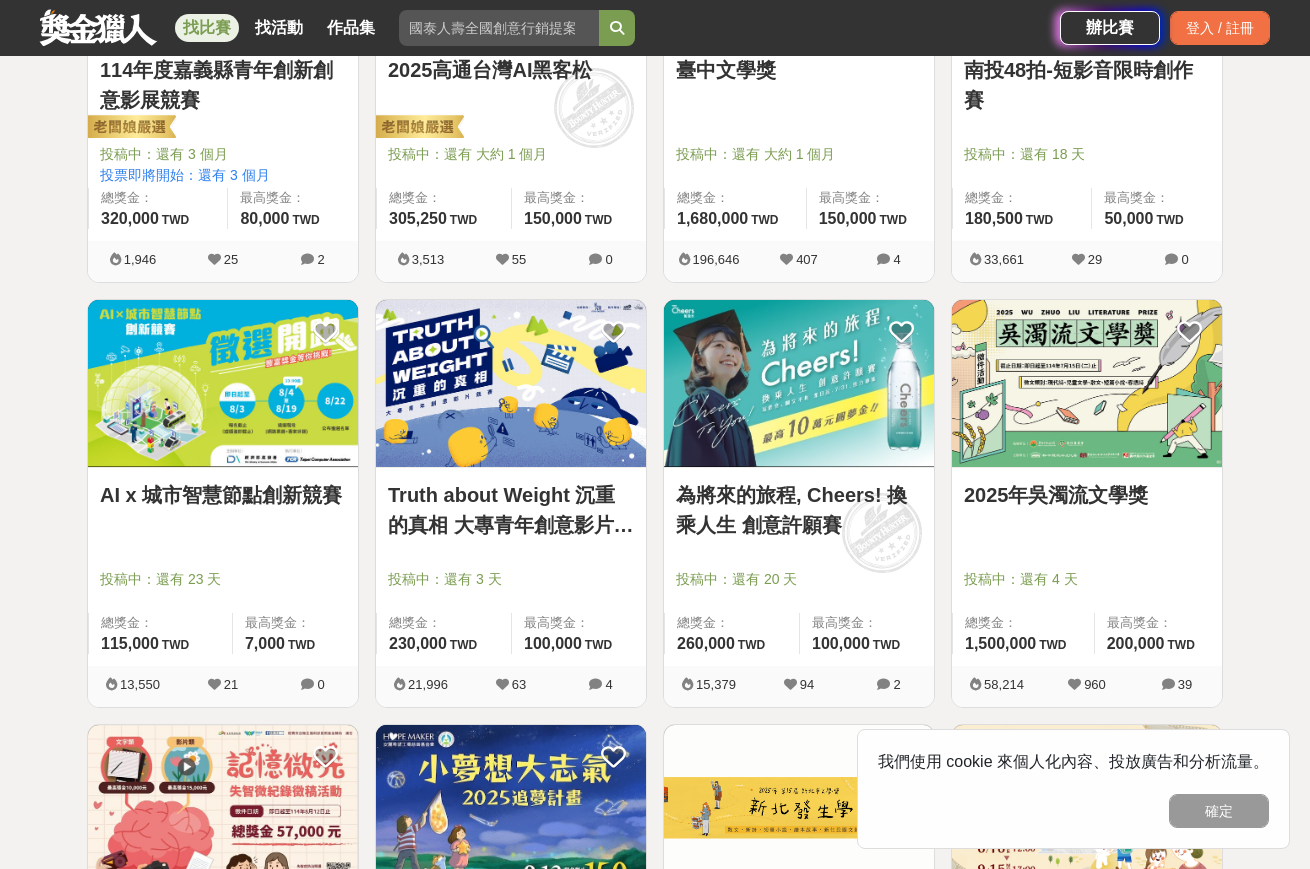 click on "2025年吳濁流文學獎" at bounding box center [1087, 495] 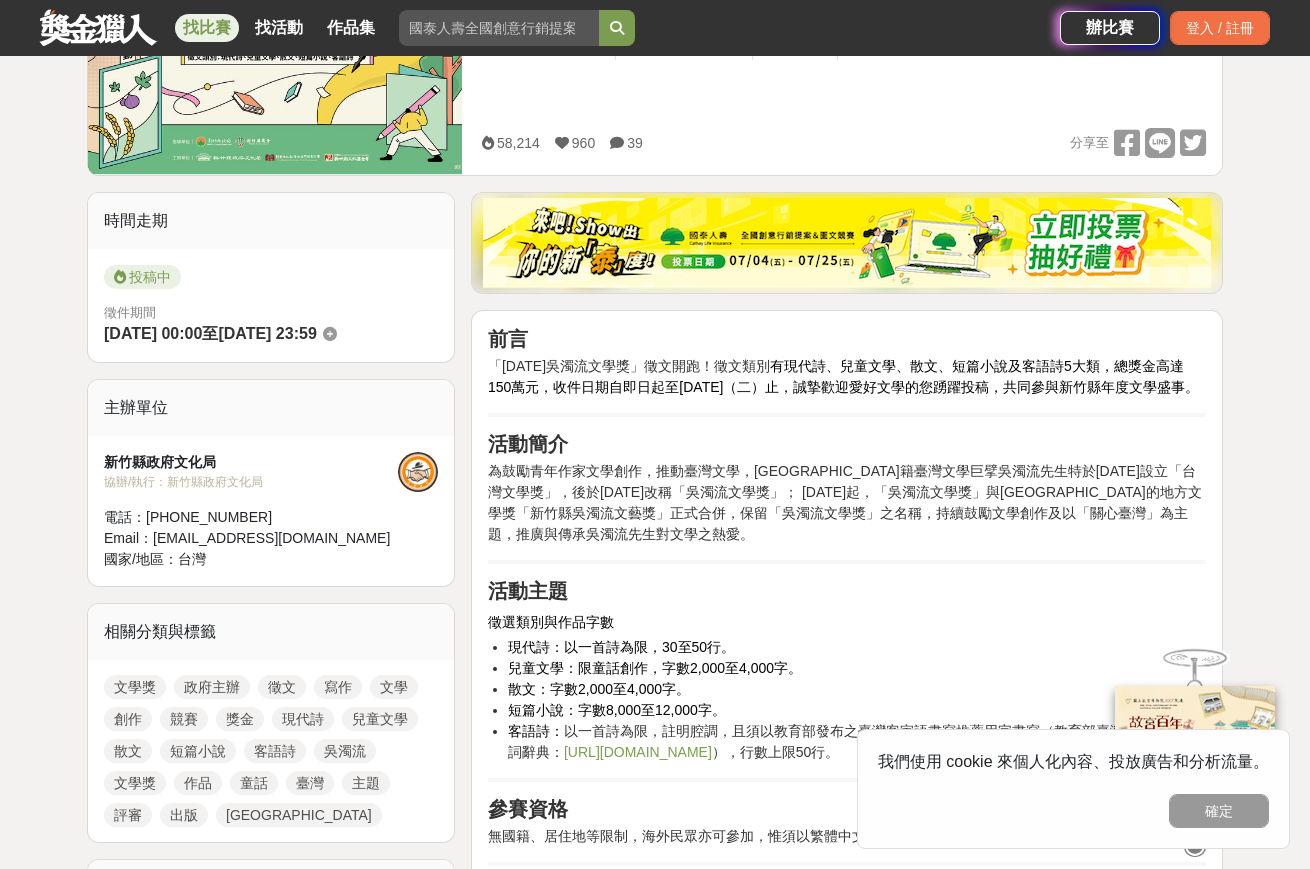 scroll, scrollTop: 515, scrollLeft: 0, axis: vertical 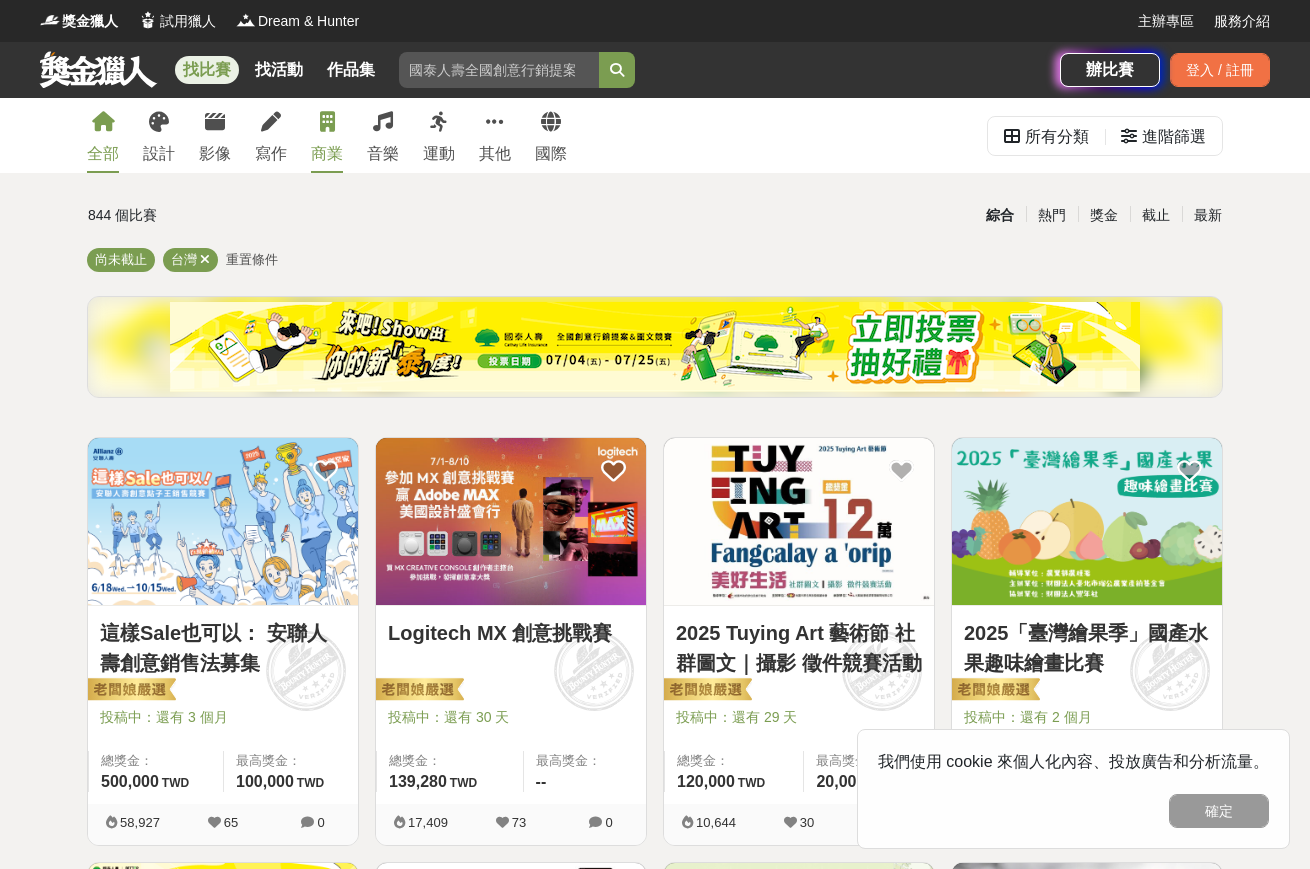 click on "商業" at bounding box center [327, 135] 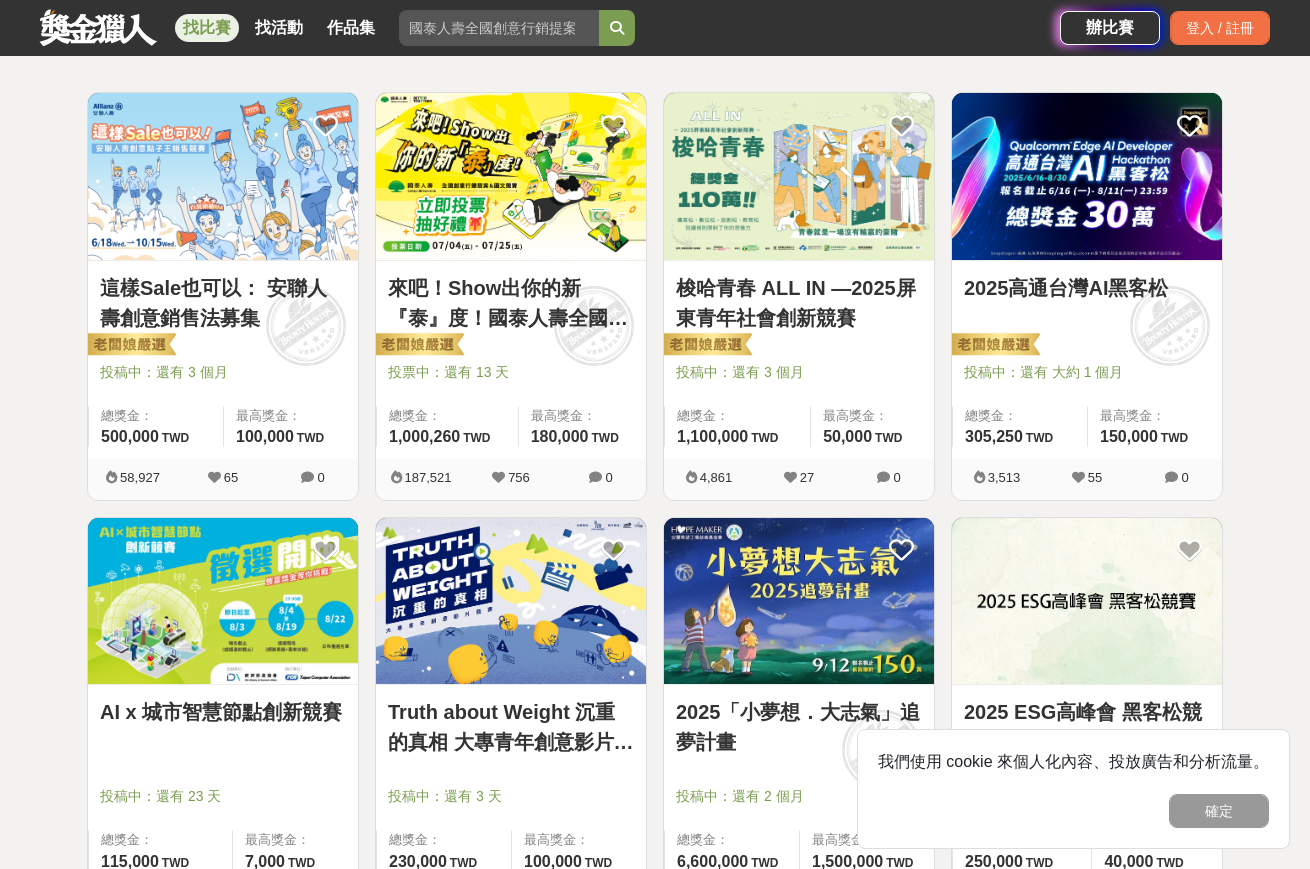 scroll, scrollTop: 536, scrollLeft: 0, axis: vertical 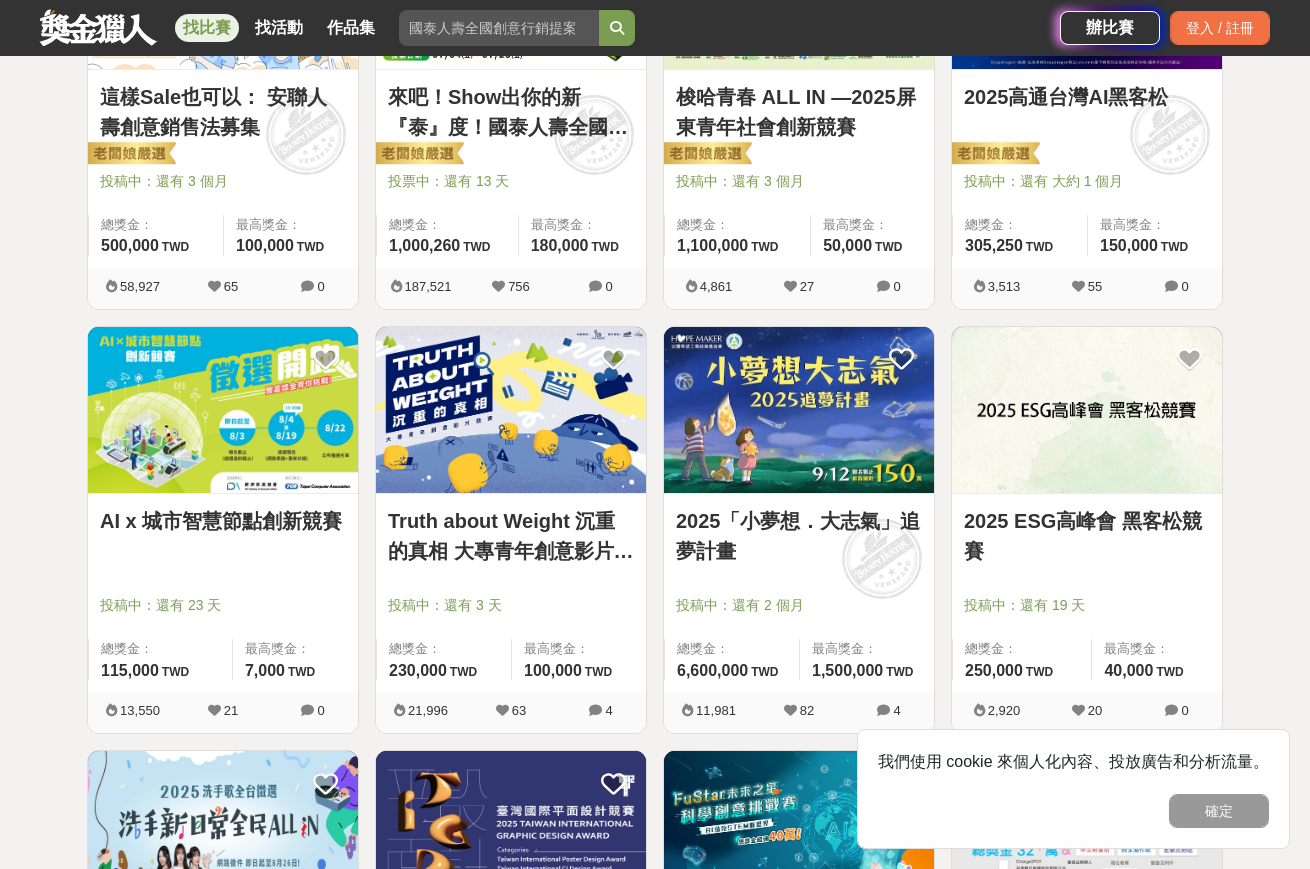 click on "2025 ESG高峰會 黑客松競賽" at bounding box center [1087, 536] 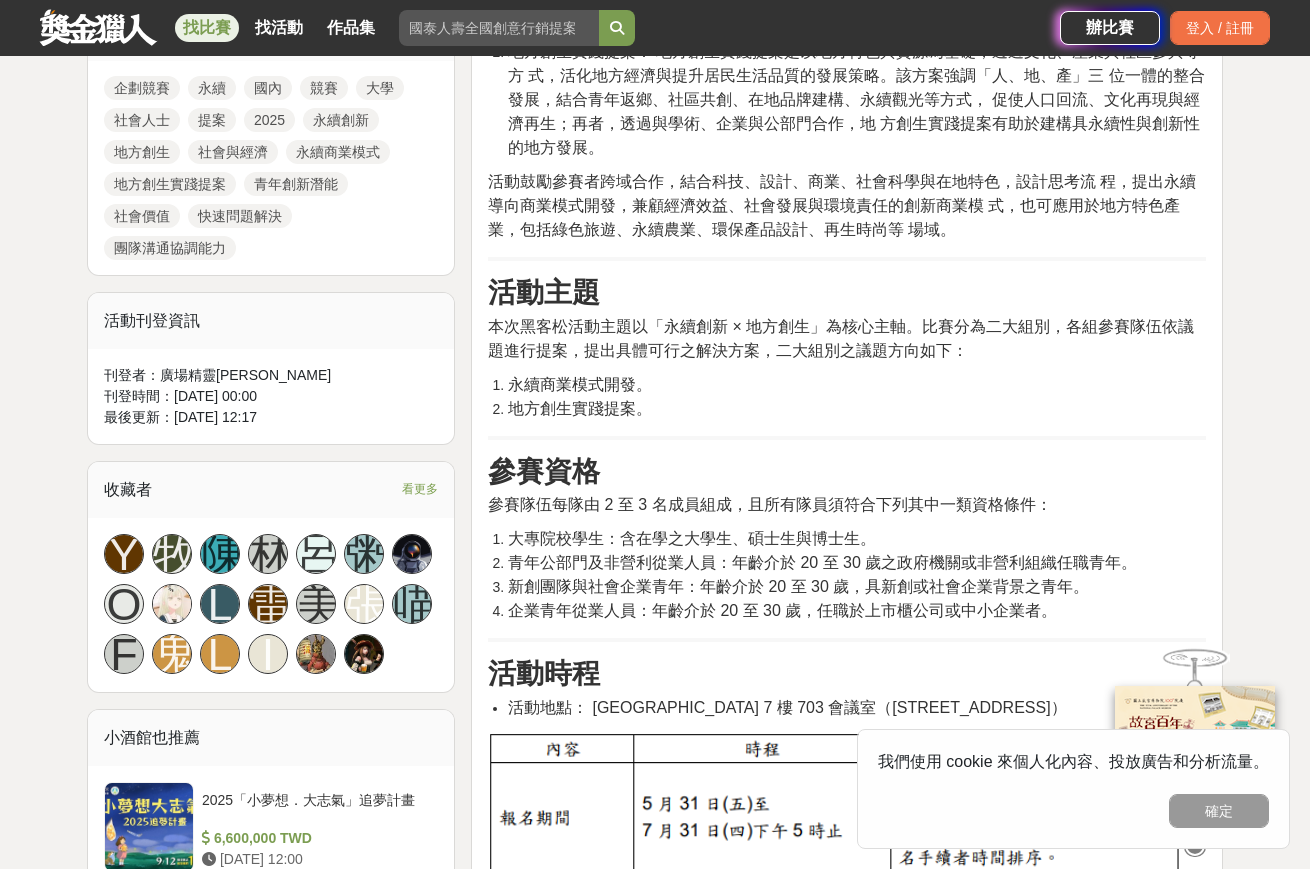 scroll, scrollTop: 1325, scrollLeft: 0, axis: vertical 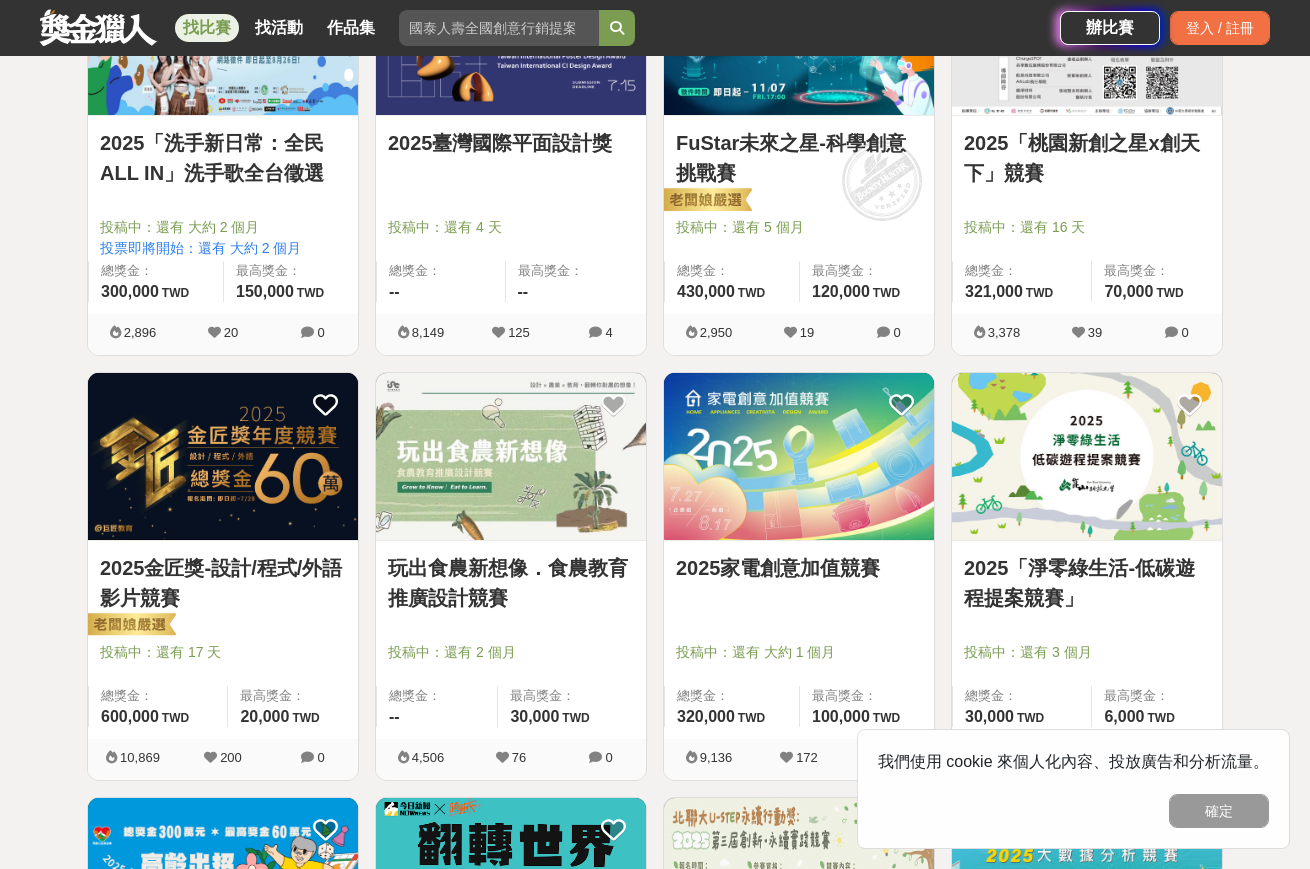 click on "2025「淨零綠生活-低碳遊程提案競賽」" at bounding box center (1087, 583) 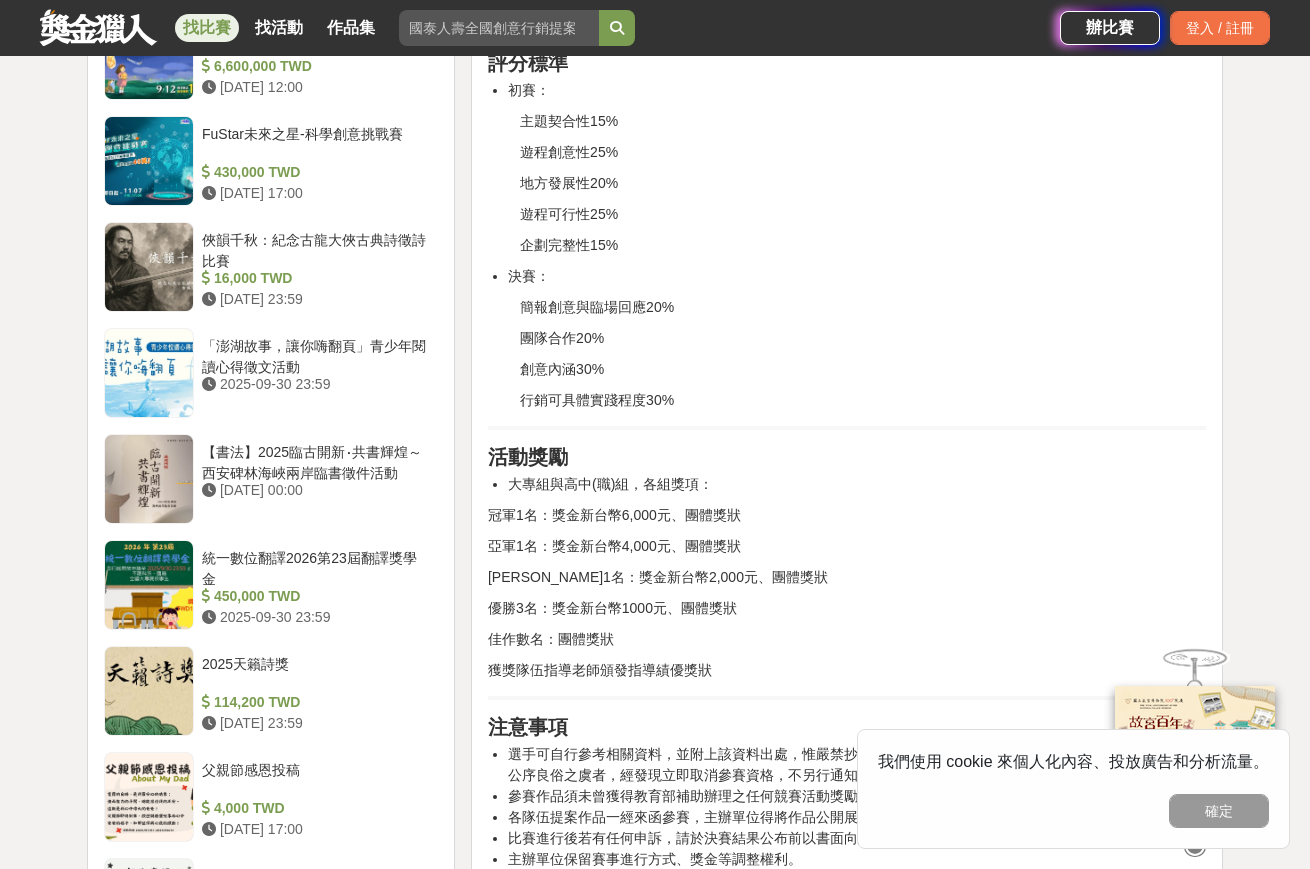 scroll, scrollTop: 1807, scrollLeft: 0, axis: vertical 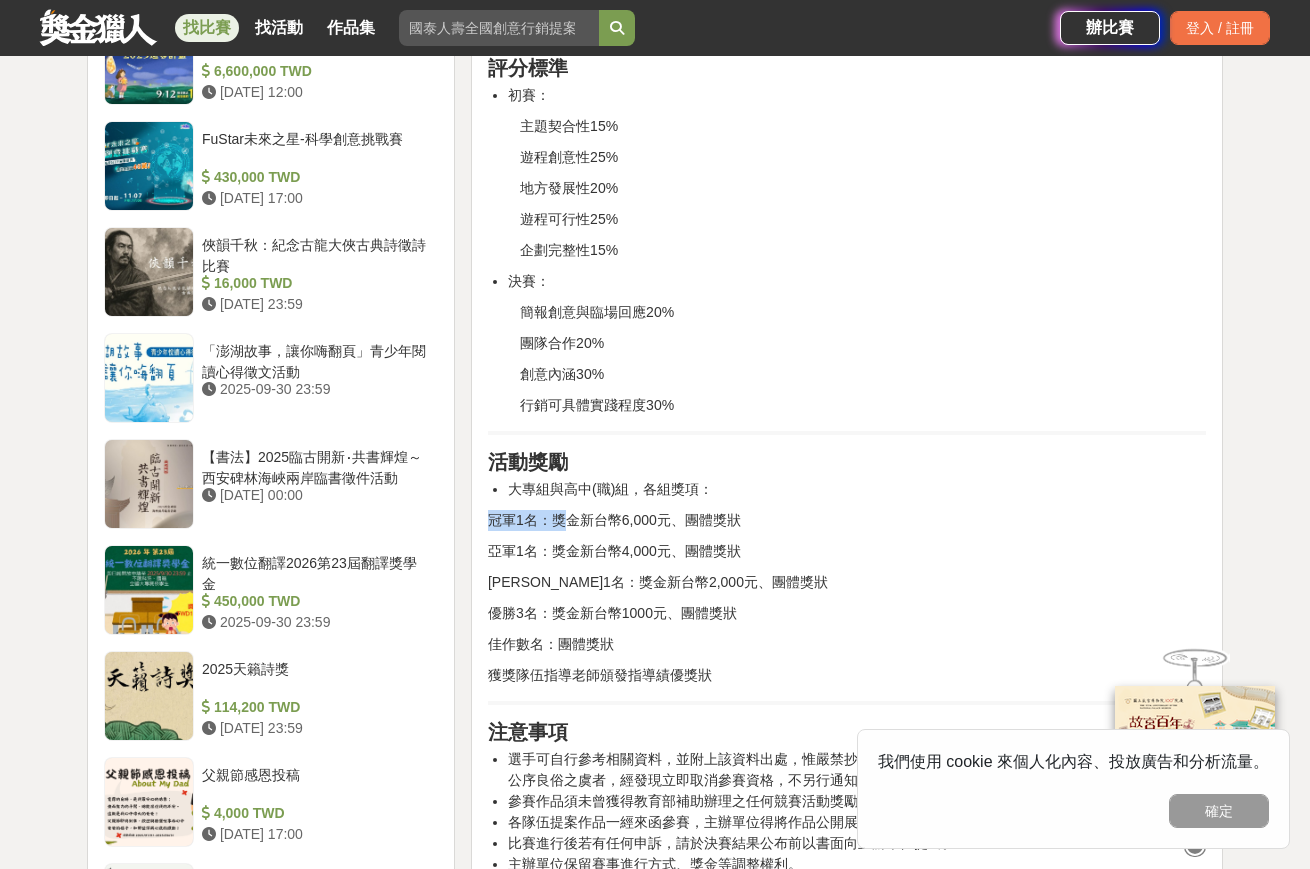 drag, startPoint x: 561, startPoint y: 503, endPoint x: 777, endPoint y: 472, distance: 218.2132 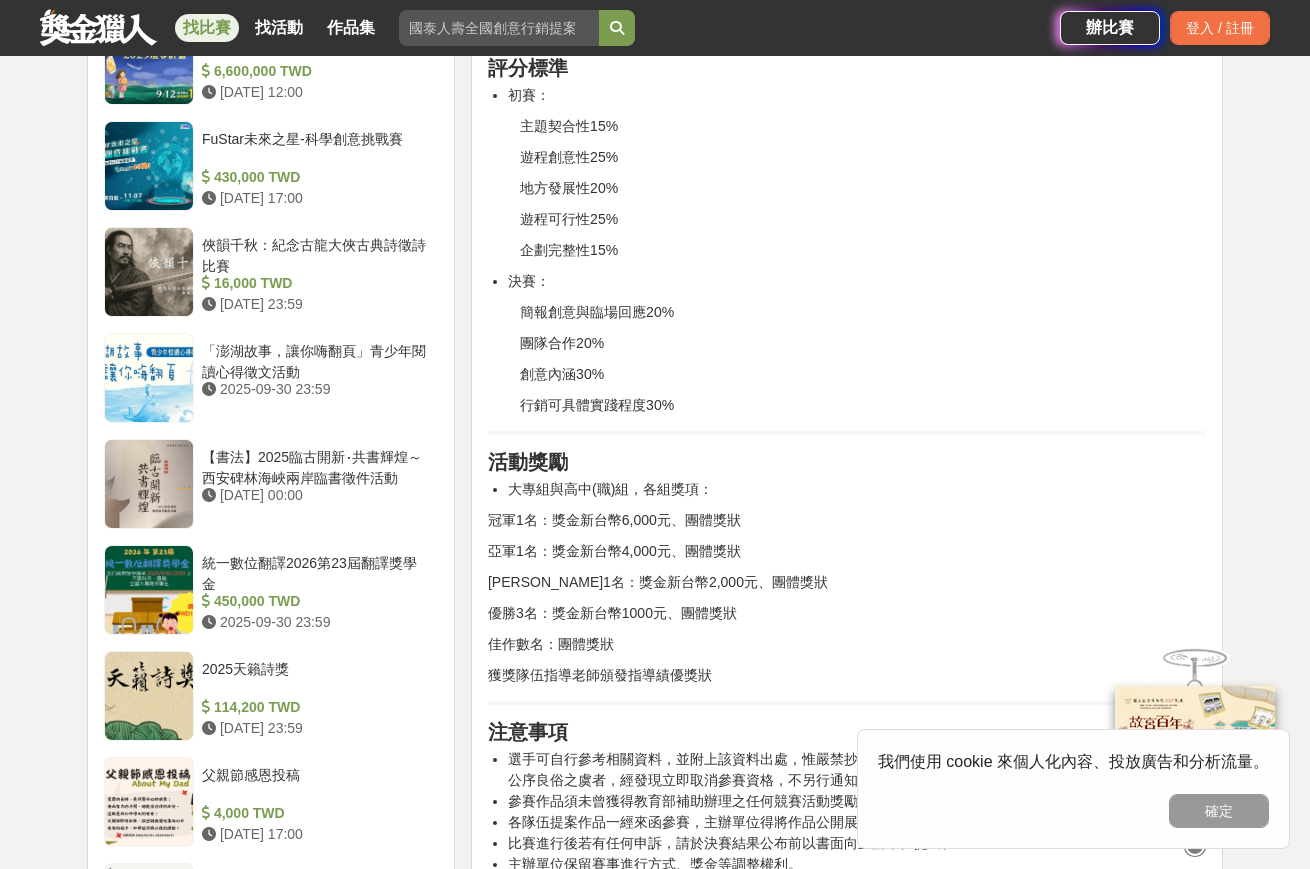 click on "活動簡介 崑山科技大學智慧生活管理學院為培育對在地發展能創造價值的人才，致力推動教育部「大學社會責任 USR 實踐計畫」，特辦理2025「淨零綠生活-低碳遊程提案競賽」創意旅遊行程設計，旨在強化在地與環境的連結，以低碳及可持續發展為導向，激發學生參與「在地關懷」、讓學生瞭解「在地問題」、實踐「大學社會責任」，協力台灣社會共同成長，推動地方創生，進而帶動地方低碳環境及社區的永續發展。 參賽資格 大專組：全國大專院校、研究生、大學高中混和聯隊之在校學生 高中組：全國高中職學校、五專部(一至三年級)之在校學生 活動時程 初賽報名及繳件截止：自即日起～[DATE] 17:00前 第一階段入圍名單公布：[DATE] 17:00前 決賽繳件截止：[DATE] 17:00前 第二階段決賽暨頒獎典禮：[DATE](五) 報名方式 初賽 。" at bounding box center [847, 56] 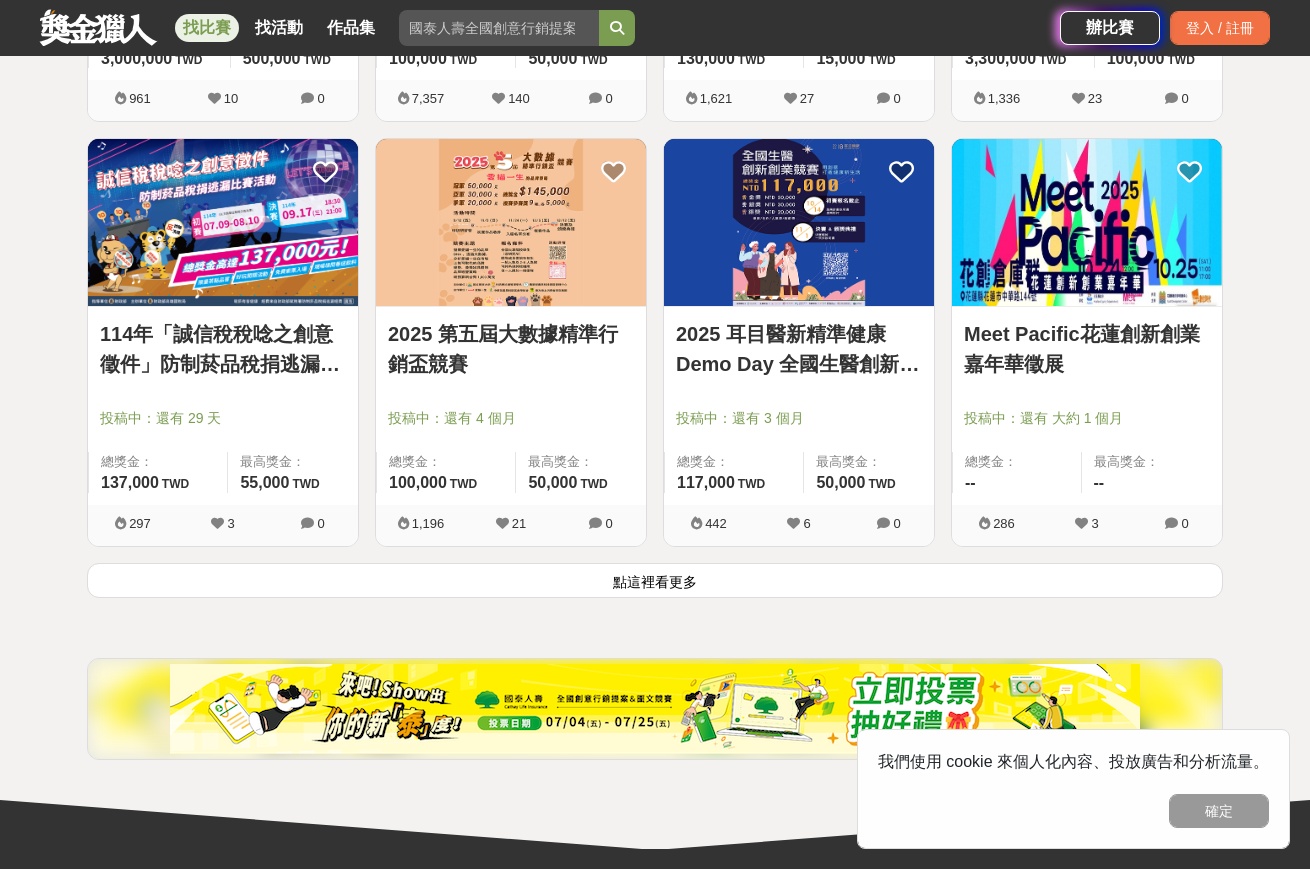 scroll, scrollTop: 2478, scrollLeft: 0, axis: vertical 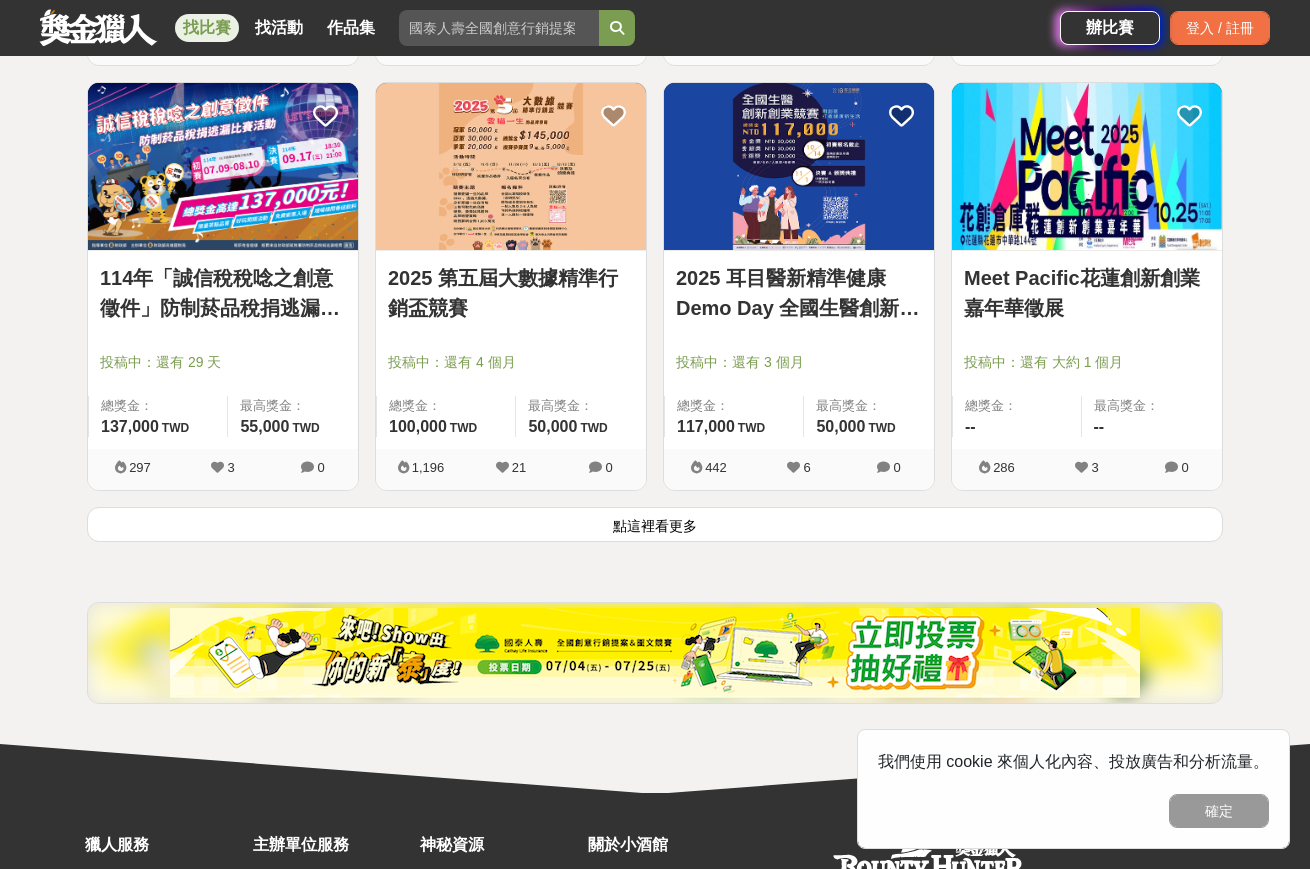 click on "點這裡看更多" at bounding box center [655, 524] 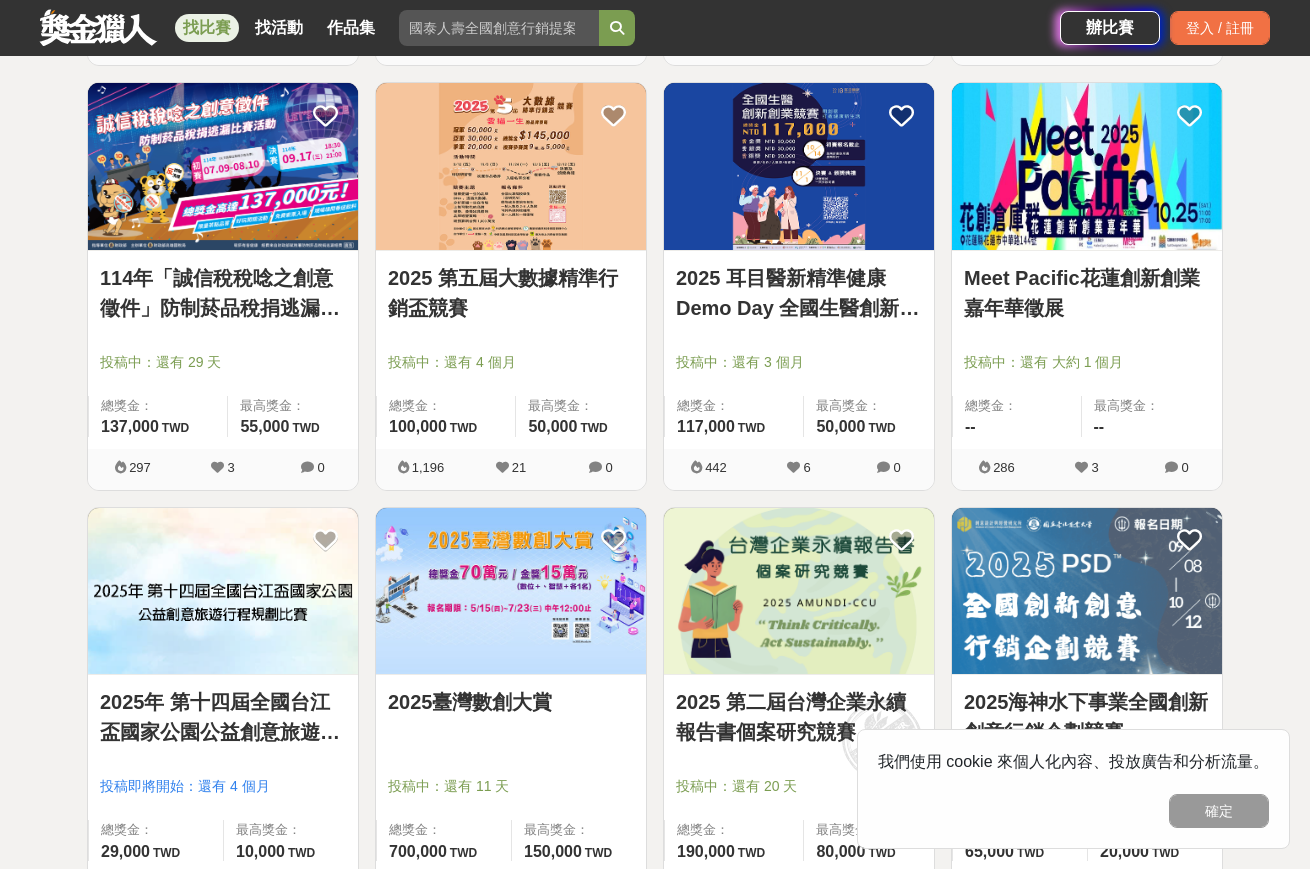 scroll, scrollTop: 2621, scrollLeft: 0, axis: vertical 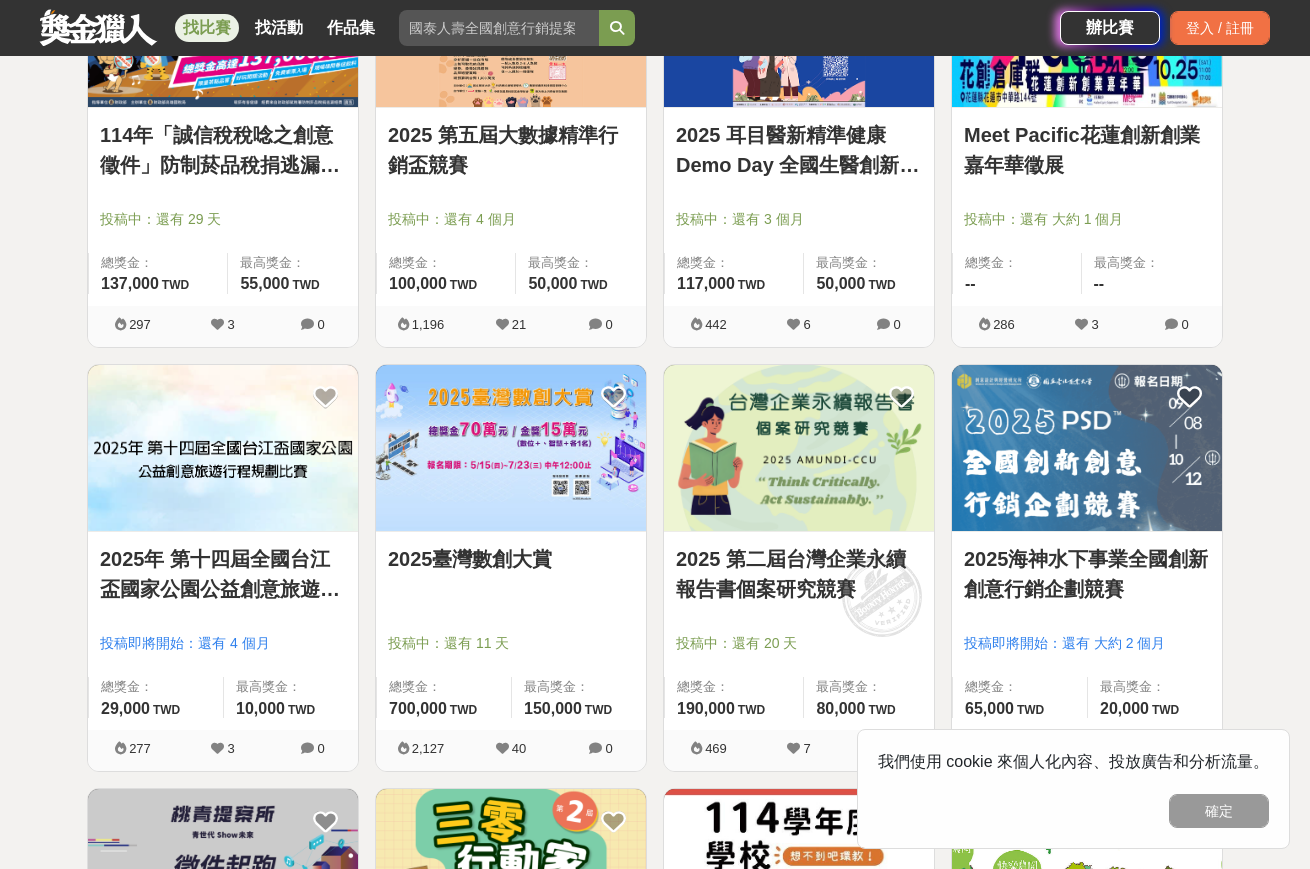 click on "2025 第二屆台灣企業永續報告書個案研究競賽" at bounding box center (799, 574) 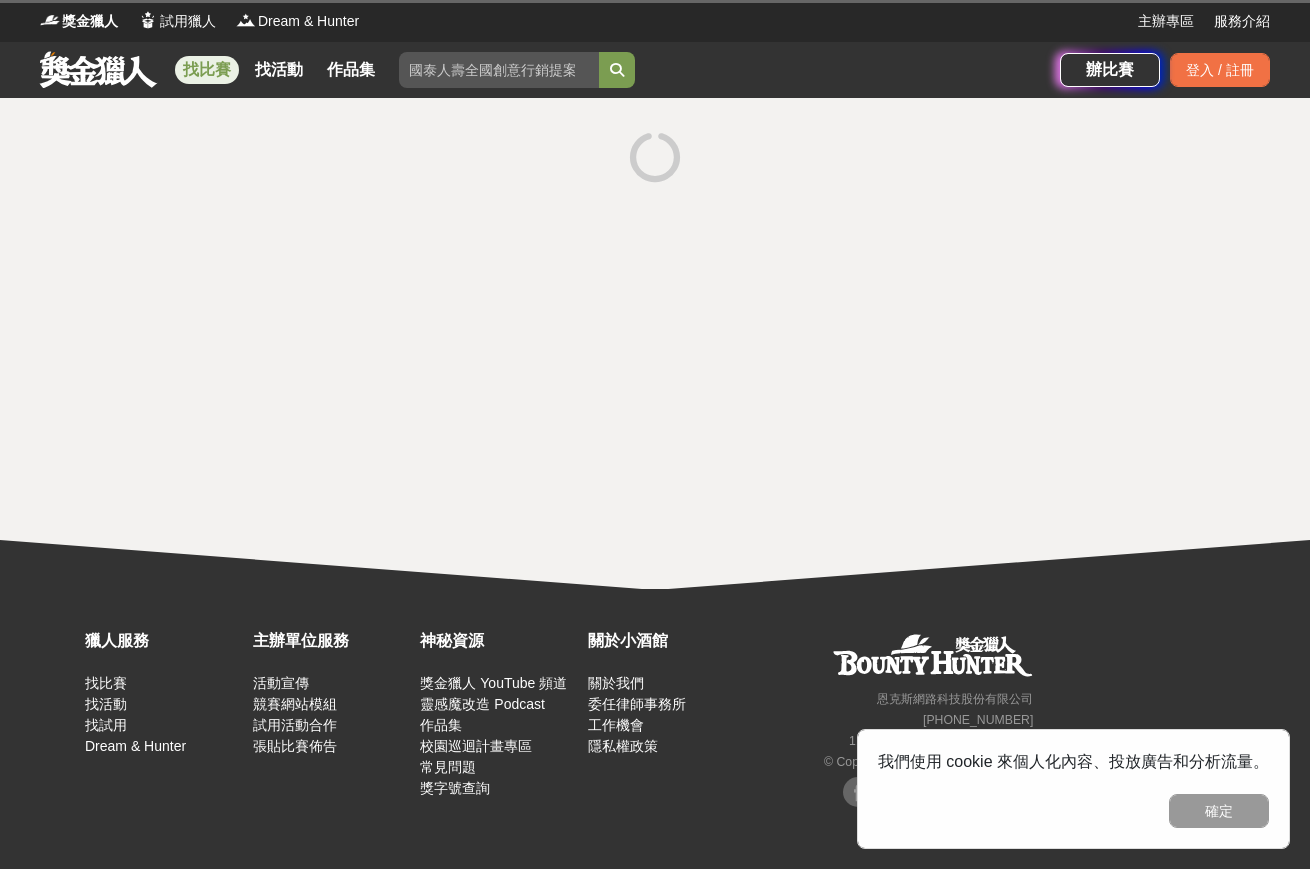 scroll, scrollTop: 0, scrollLeft: 0, axis: both 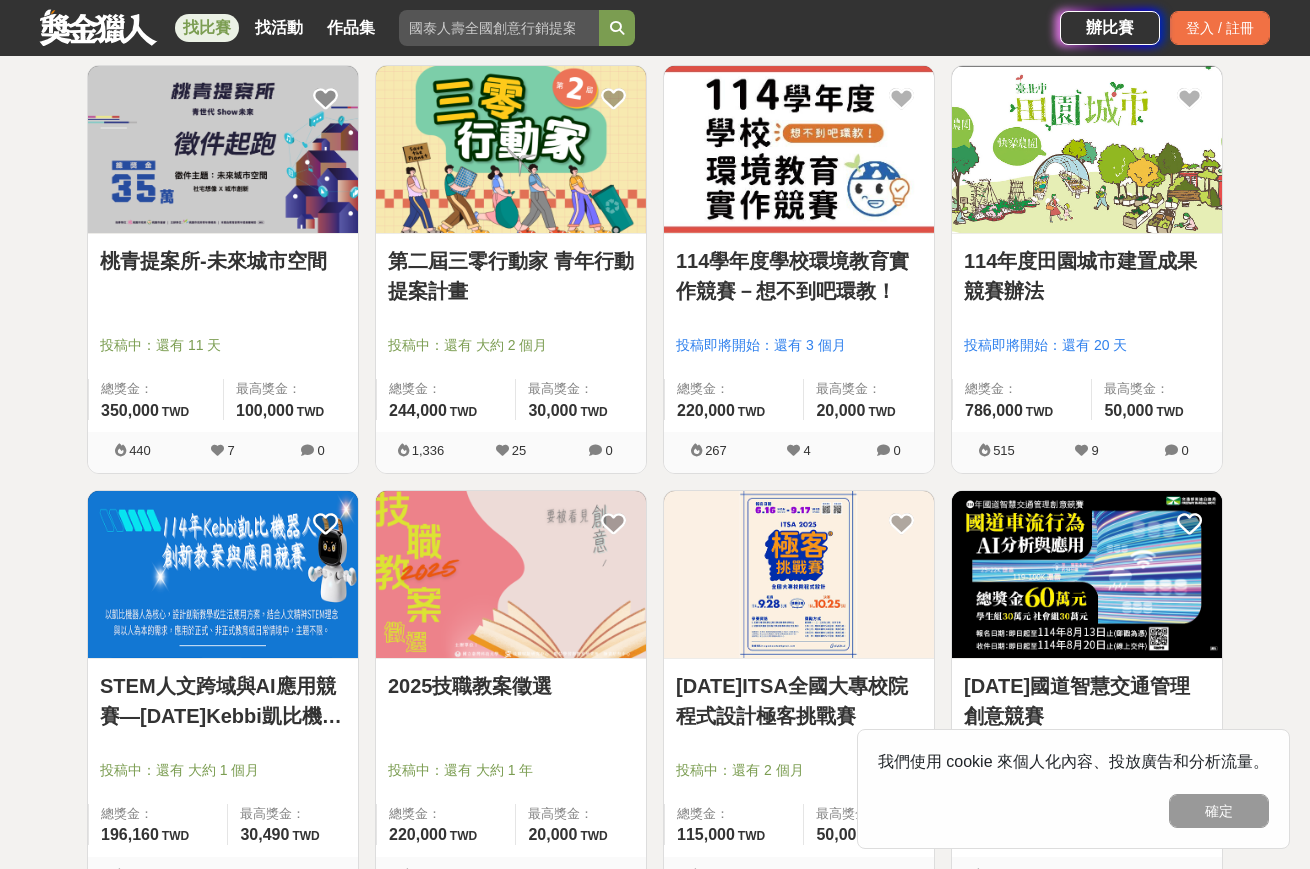 click on "桃青提案所-未來城市空間" at bounding box center (223, 261) 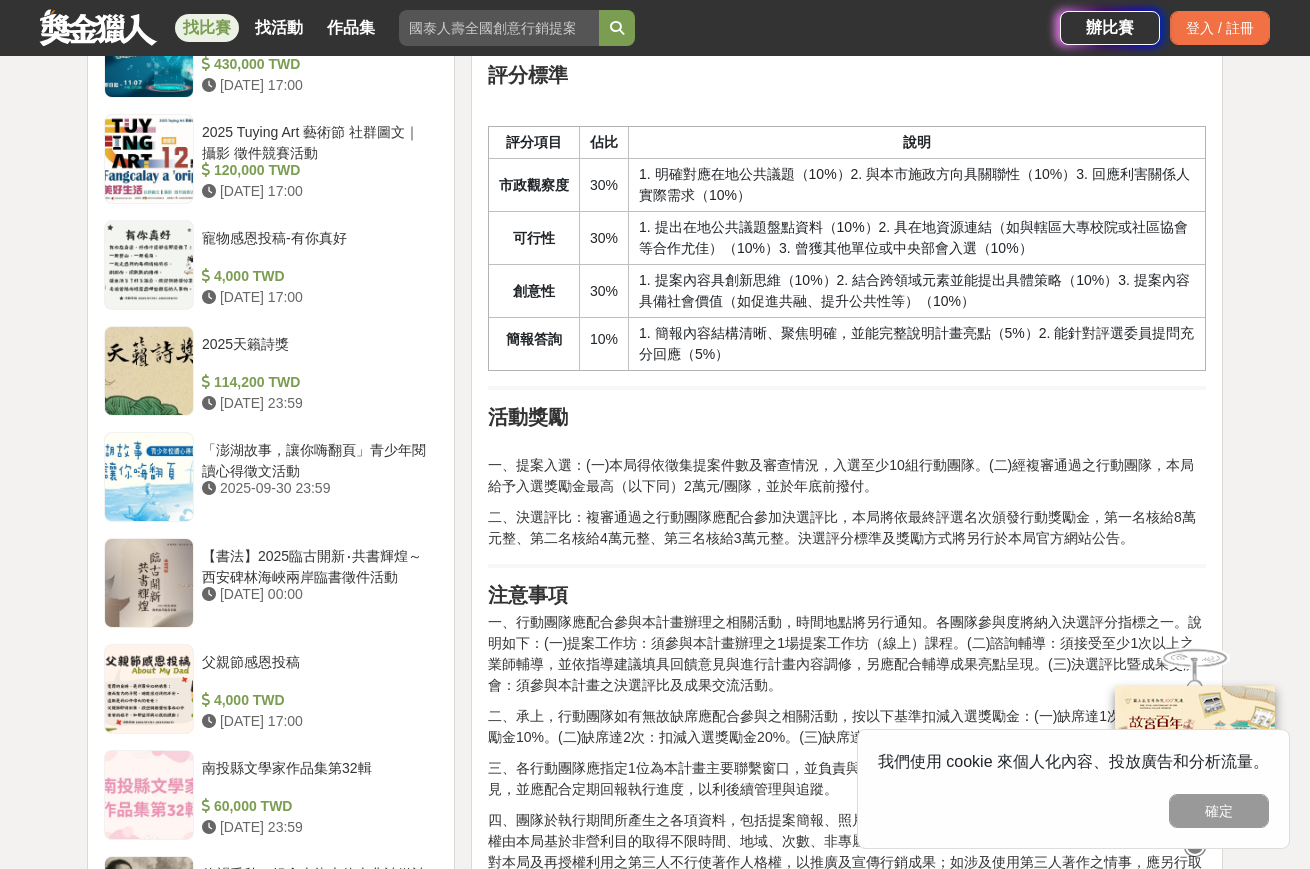 scroll, scrollTop: 1680, scrollLeft: 0, axis: vertical 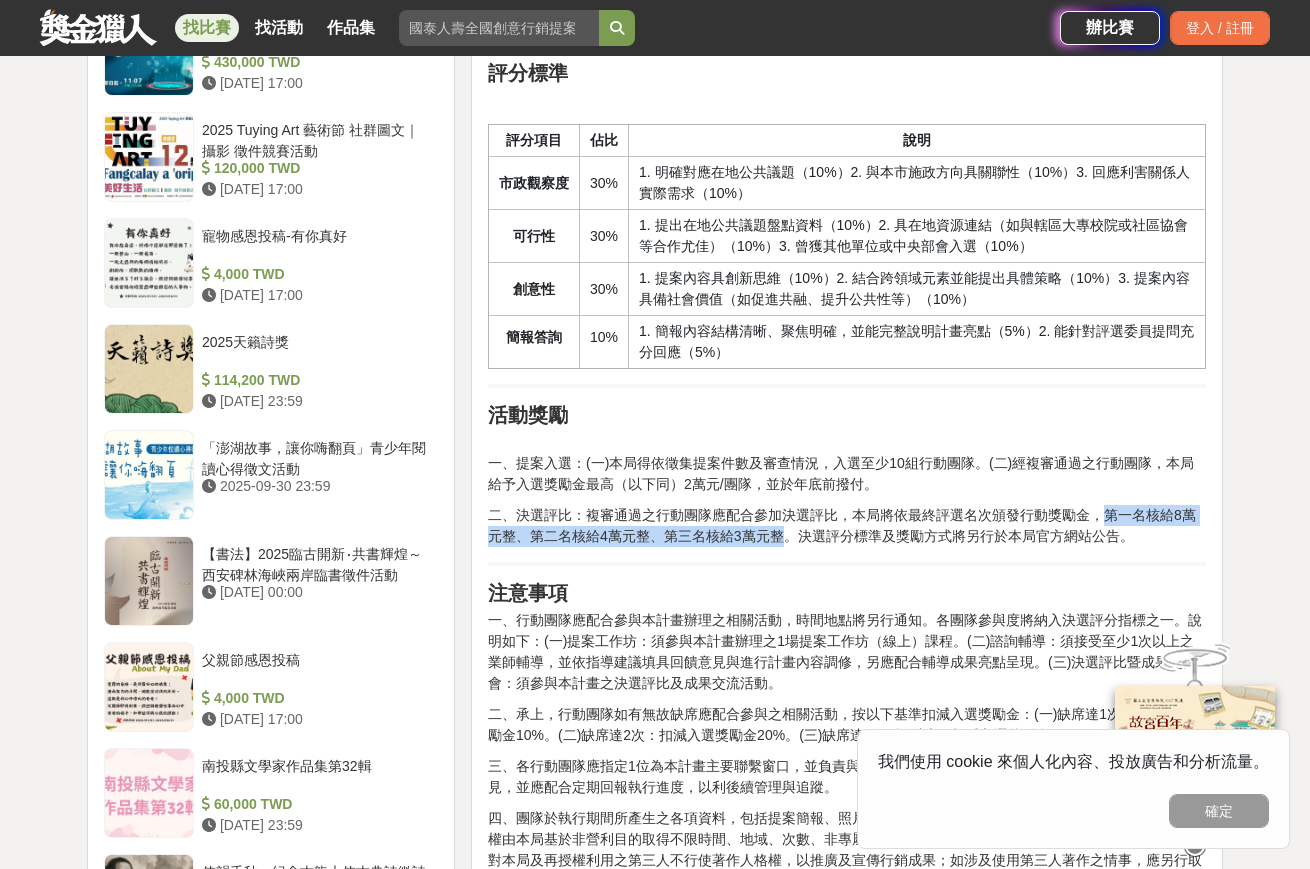 drag, startPoint x: 1104, startPoint y: 530, endPoint x: 775, endPoint y: 547, distance: 329.4389 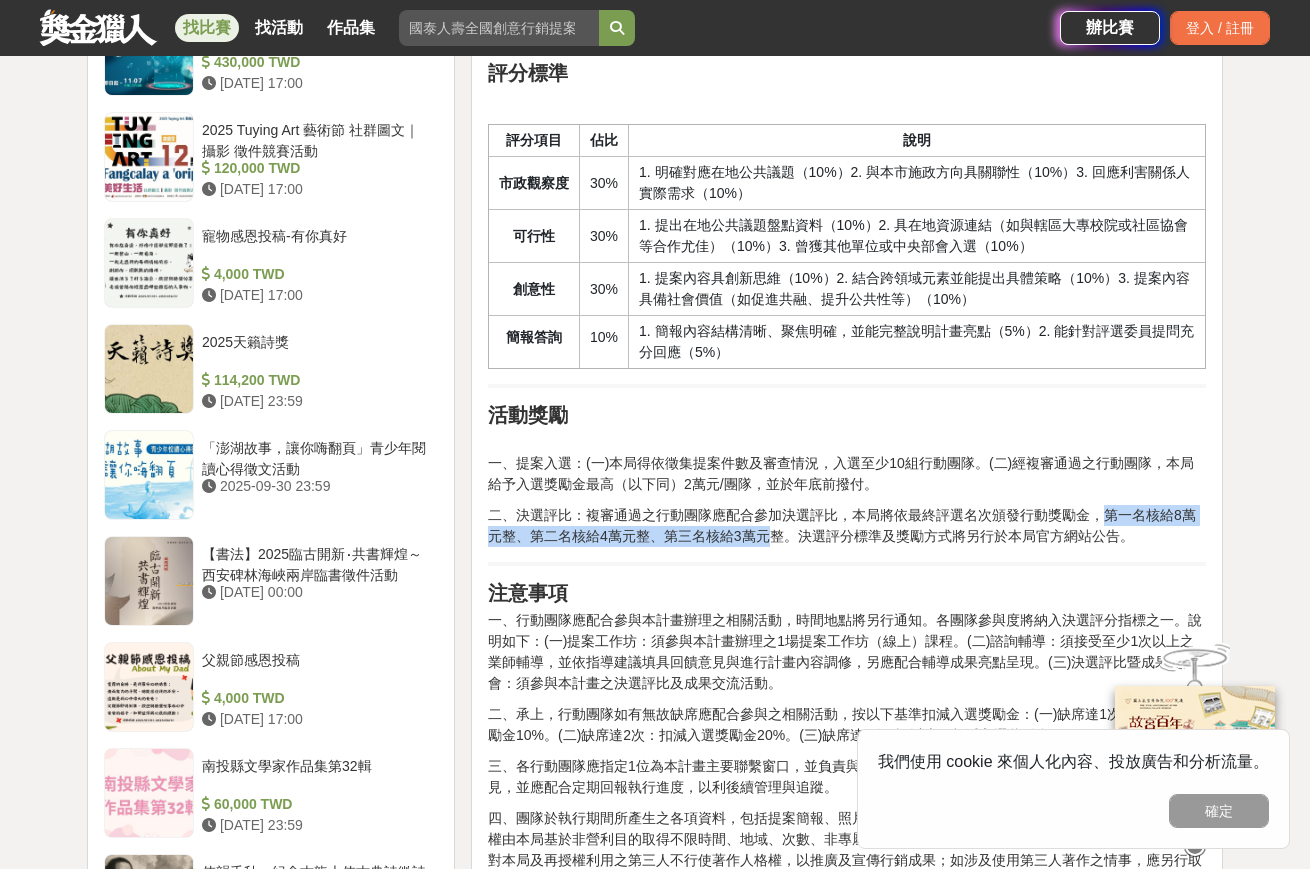 click on "二、決選評比：複審通過之行動團隊應配合參加決選評比，本局將依最終評選名次頒發行動獎勵金，第一名核給8萬元整、第二名核給4萬元整、第三名核給3萬元整。決選評分標準及獎勵方式將另行於本局官方網站公告。" at bounding box center [847, 526] 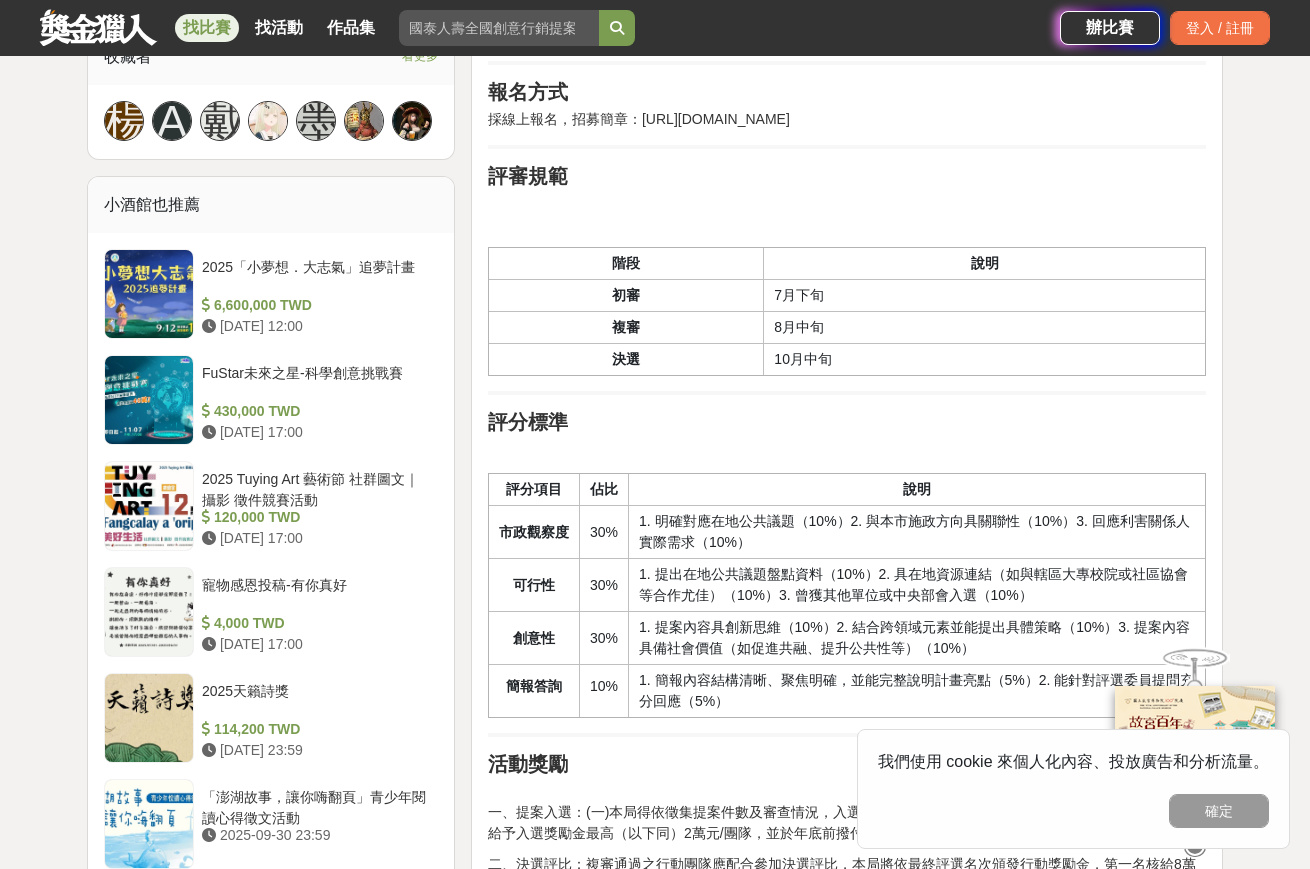 scroll, scrollTop: 1331, scrollLeft: 0, axis: vertical 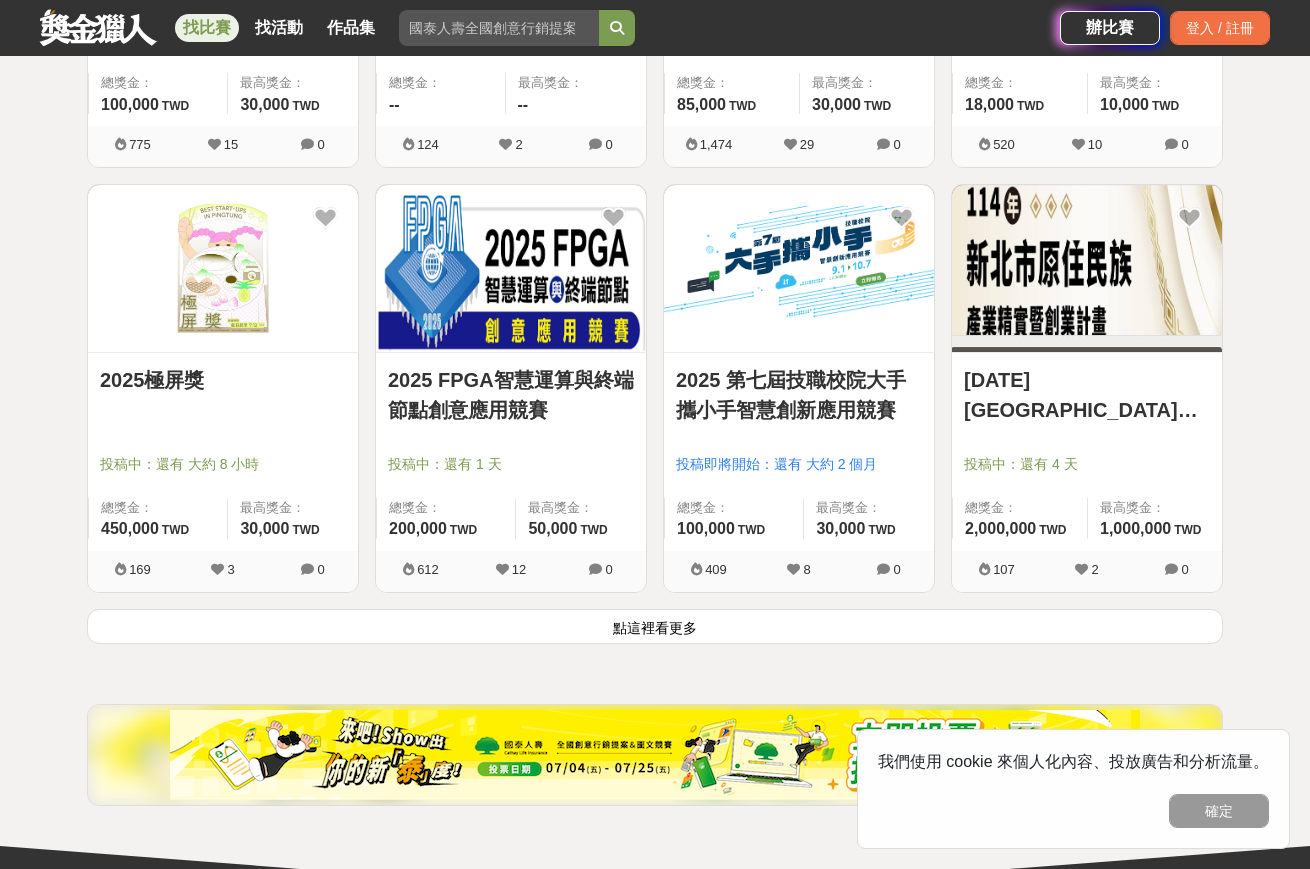 click on "點這裡看更多" at bounding box center (655, 626) 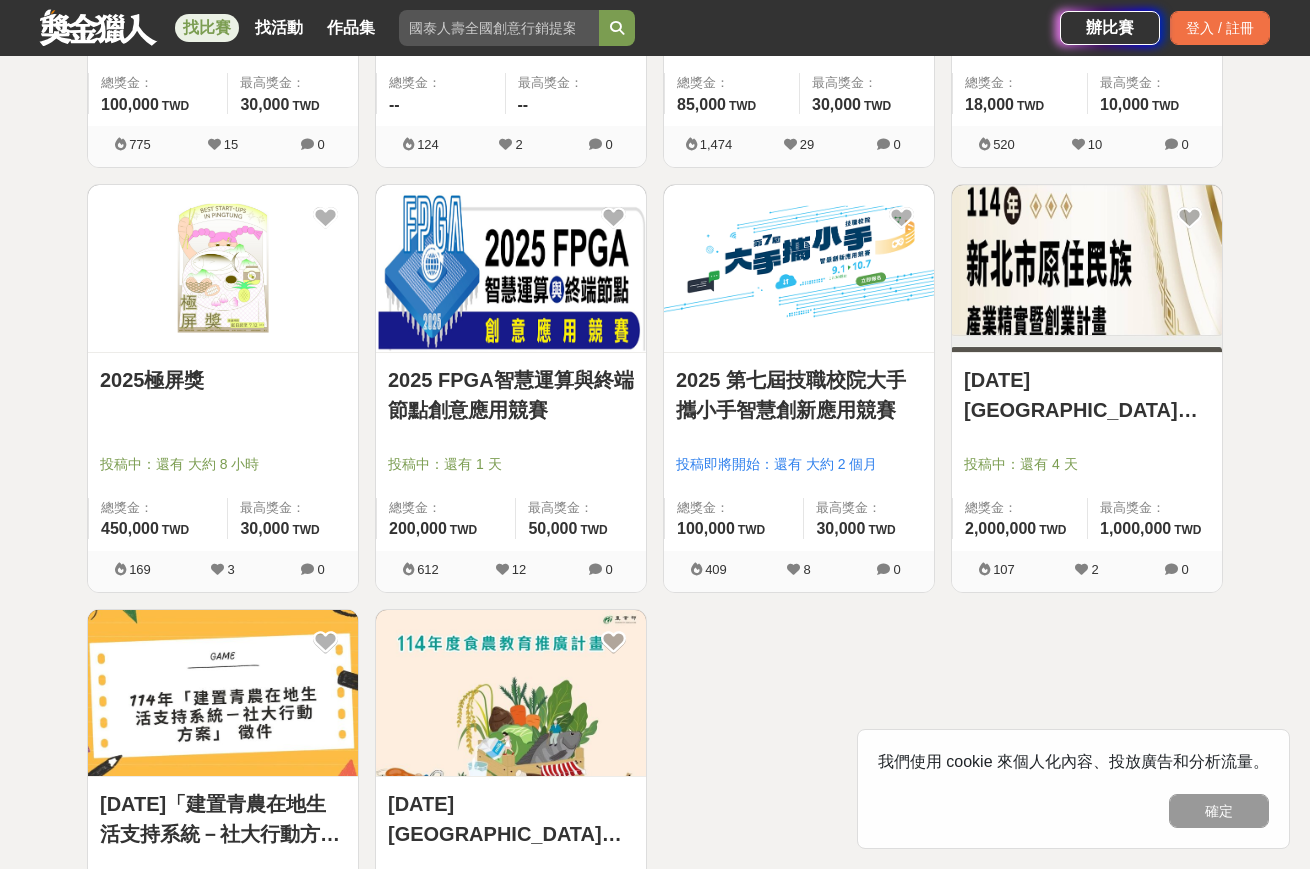 scroll, scrollTop: 5324, scrollLeft: 0, axis: vertical 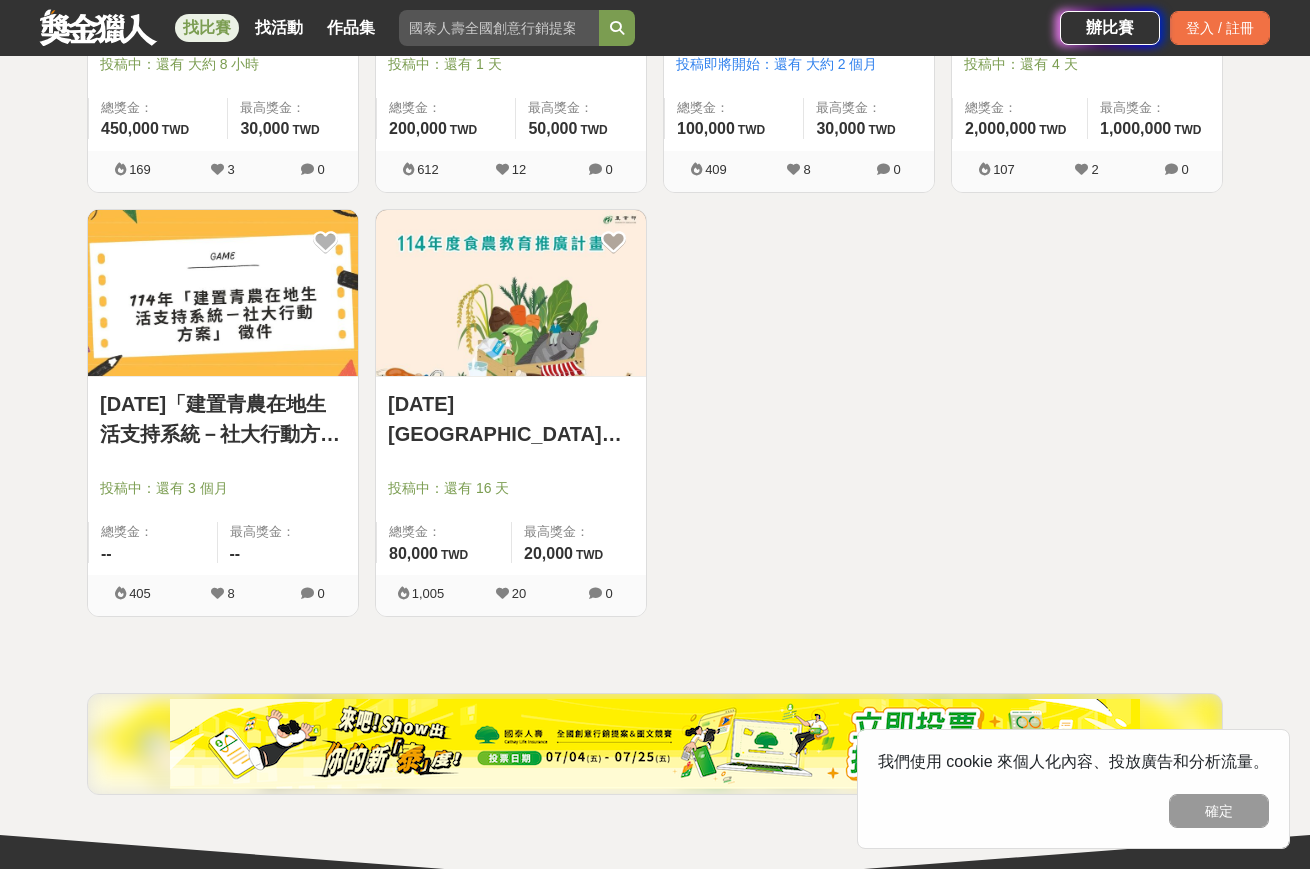 click on "[DATE][GEOGRAPHIC_DATA]食農教育推廣" at bounding box center (511, 415) 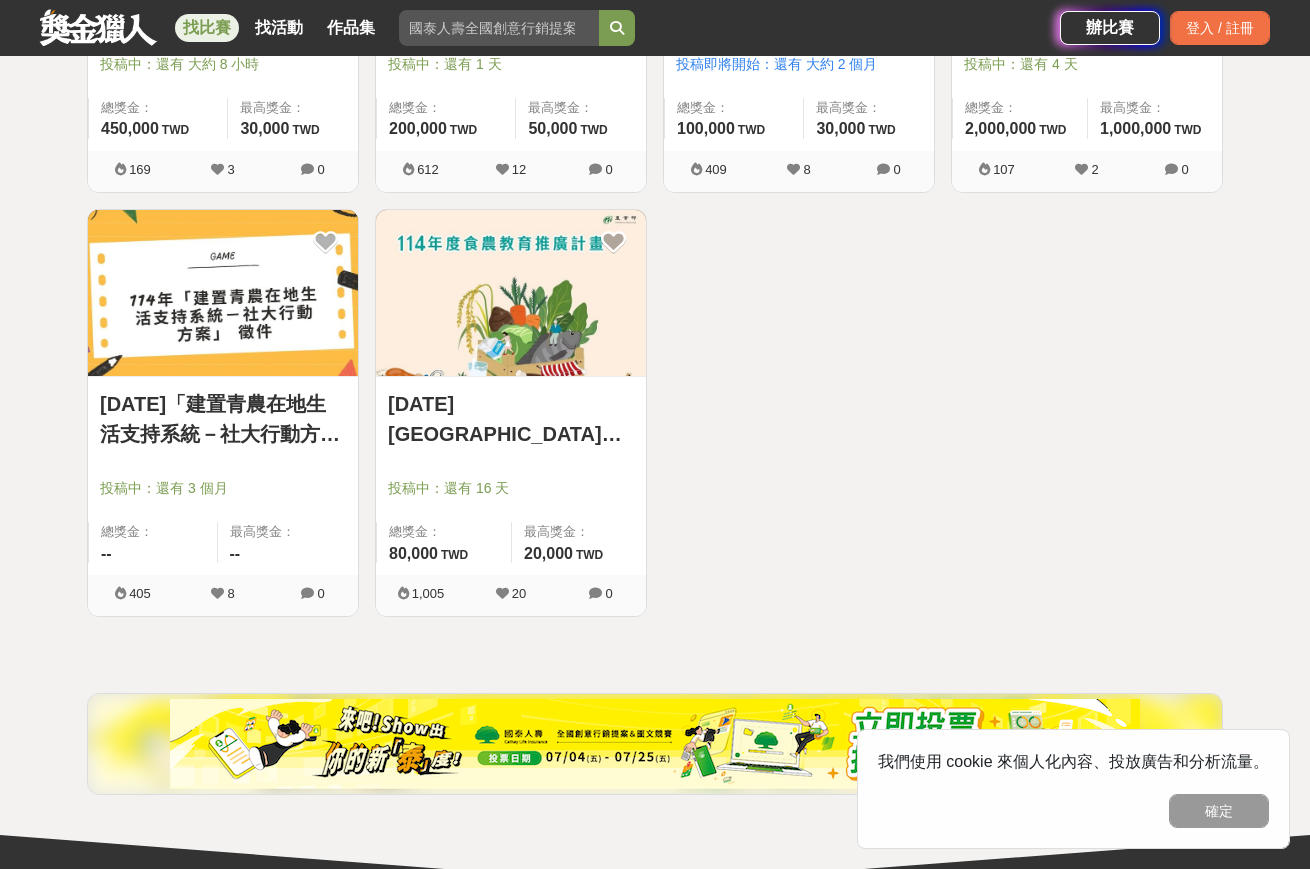 click on "[DATE][GEOGRAPHIC_DATA]食農教育推廣" at bounding box center [511, 419] 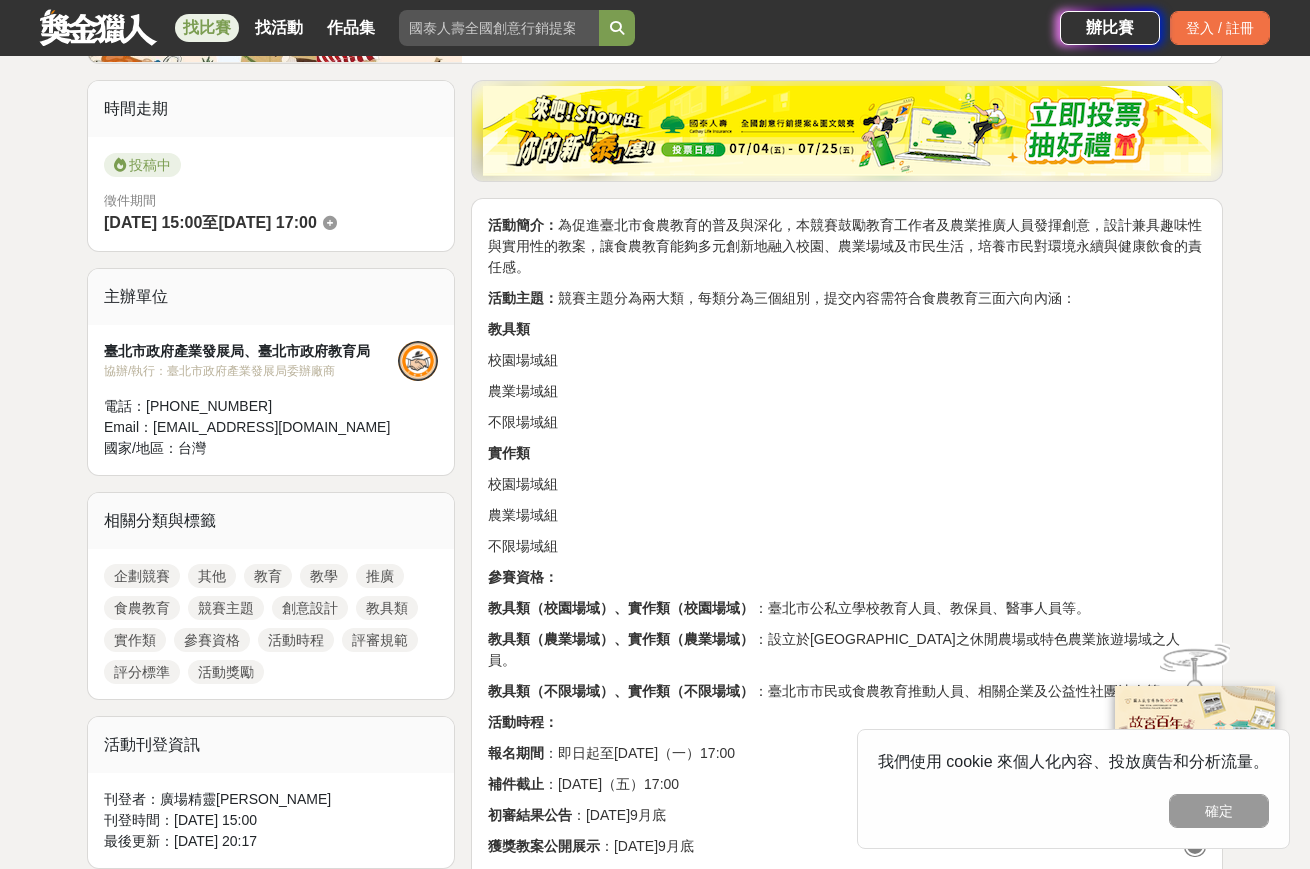 scroll, scrollTop: 479, scrollLeft: 0, axis: vertical 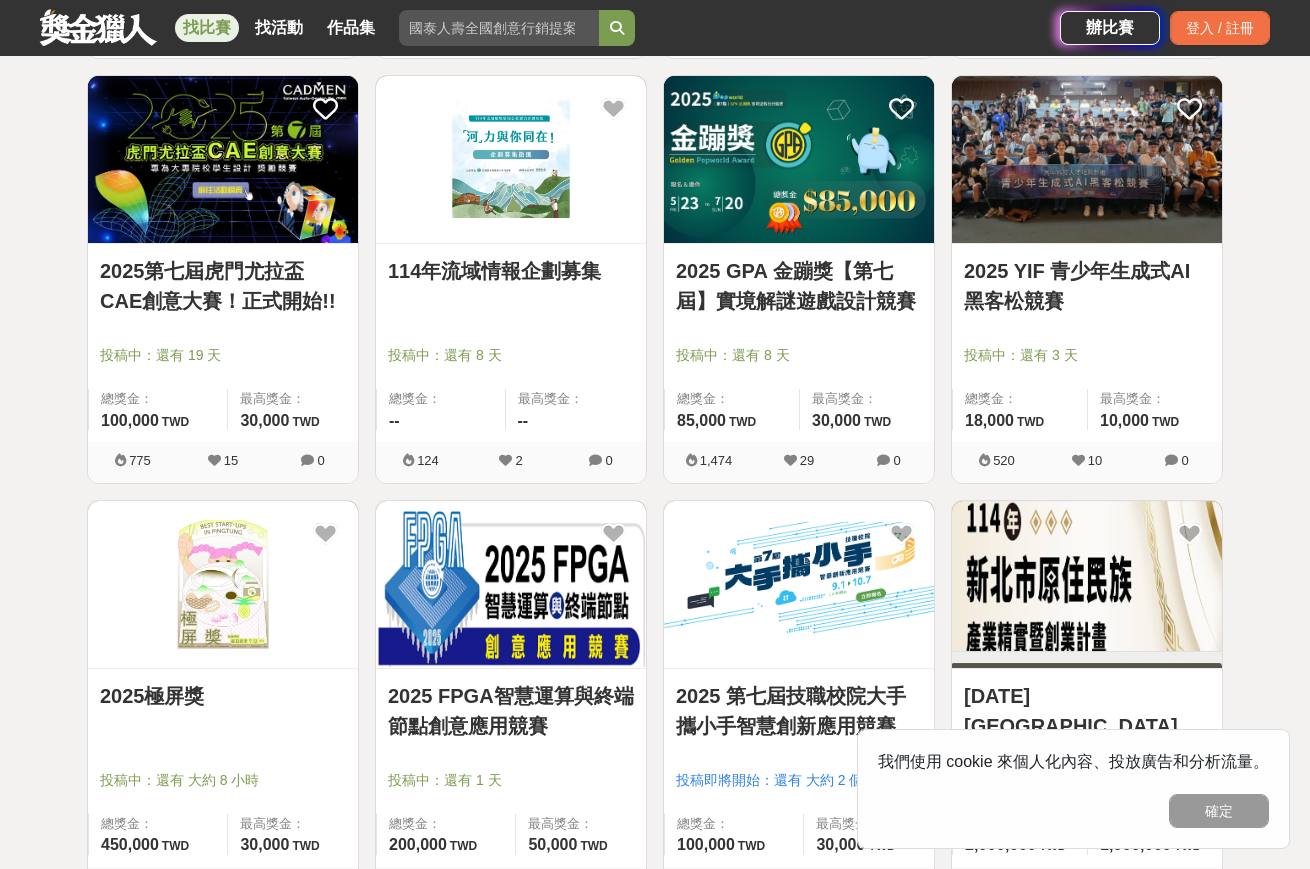 click on "2025 YIF 青少年生成式AI黑客松競賽" at bounding box center [1087, 286] 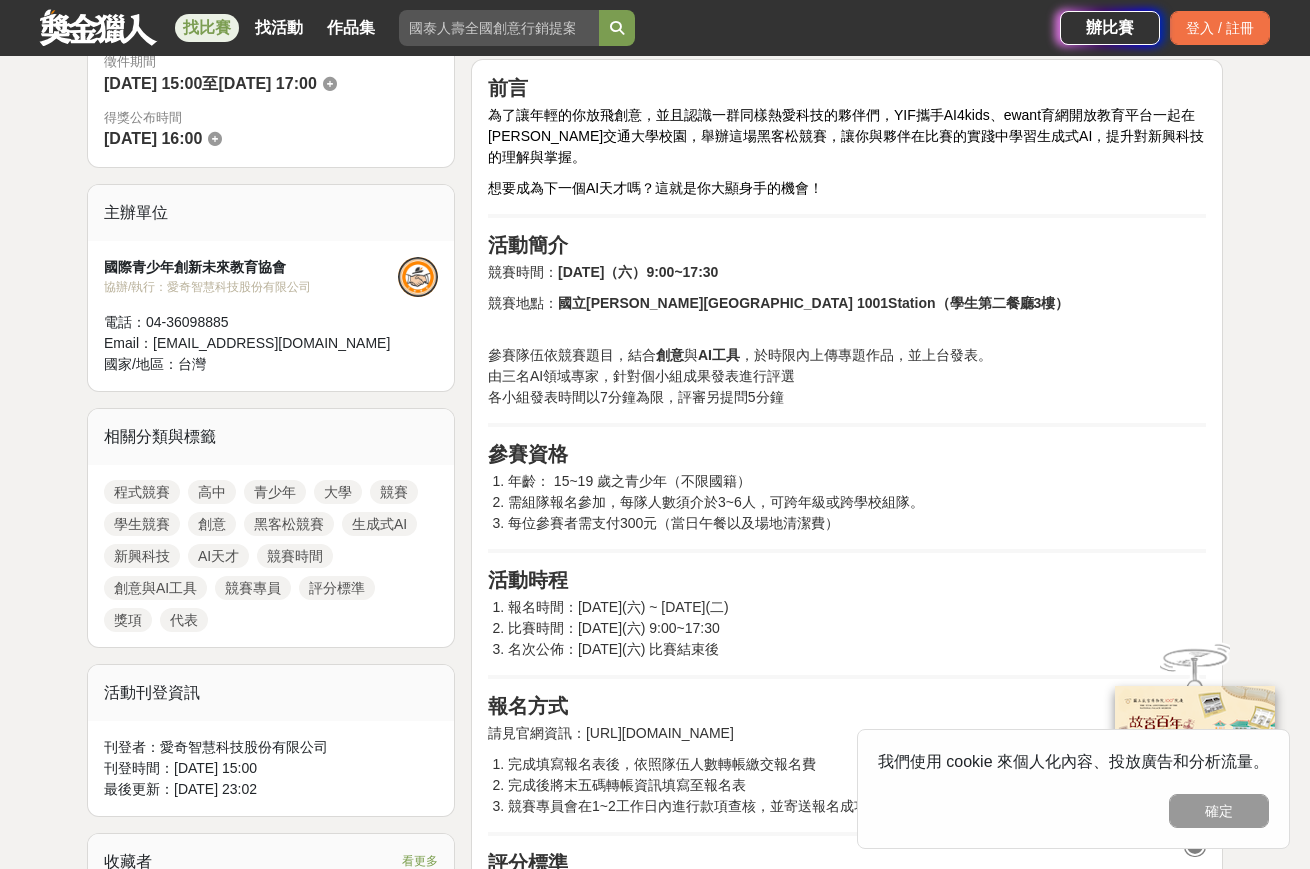 scroll, scrollTop: 746, scrollLeft: 0, axis: vertical 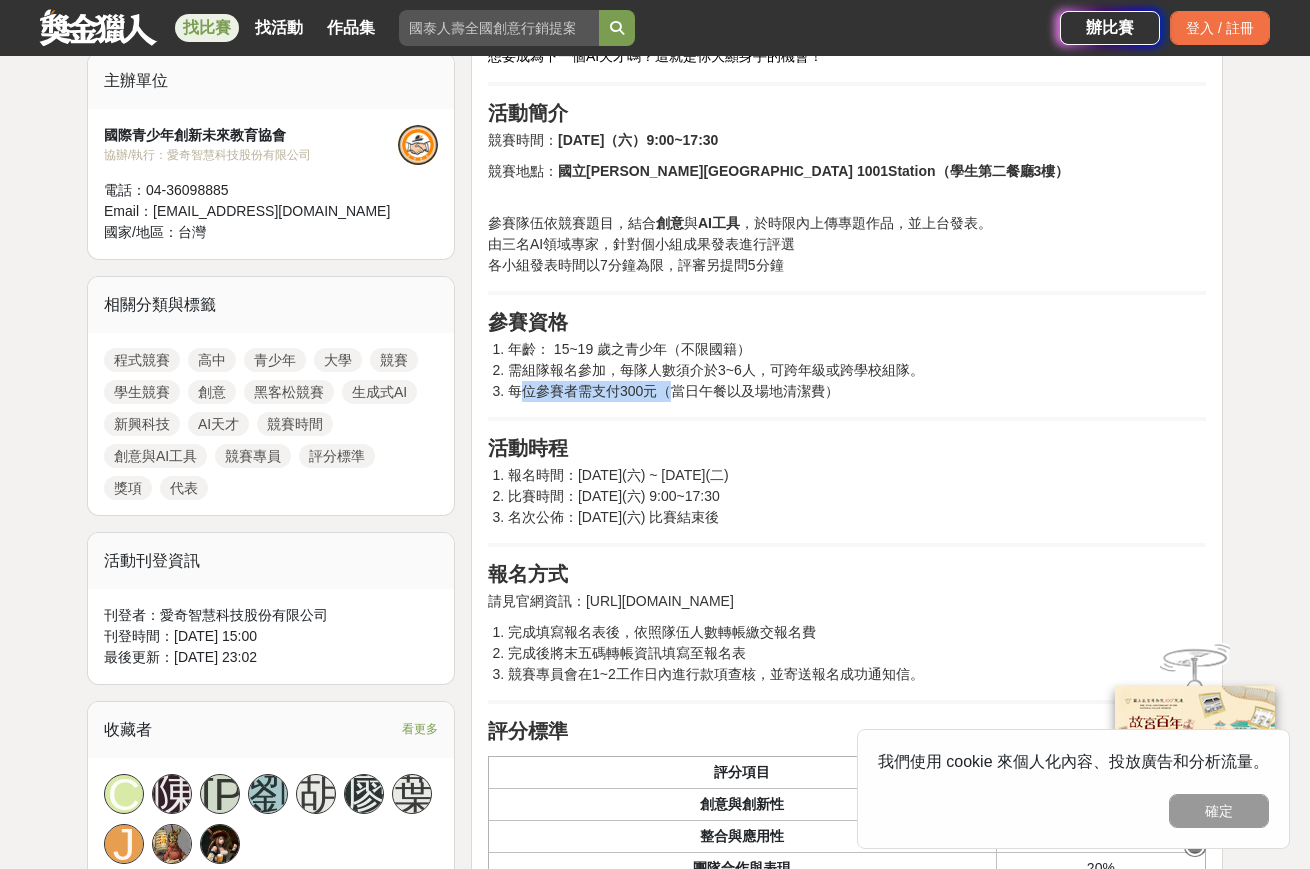 drag, startPoint x: 519, startPoint y: 396, endPoint x: 672, endPoint y: 395, distance: 153.00327 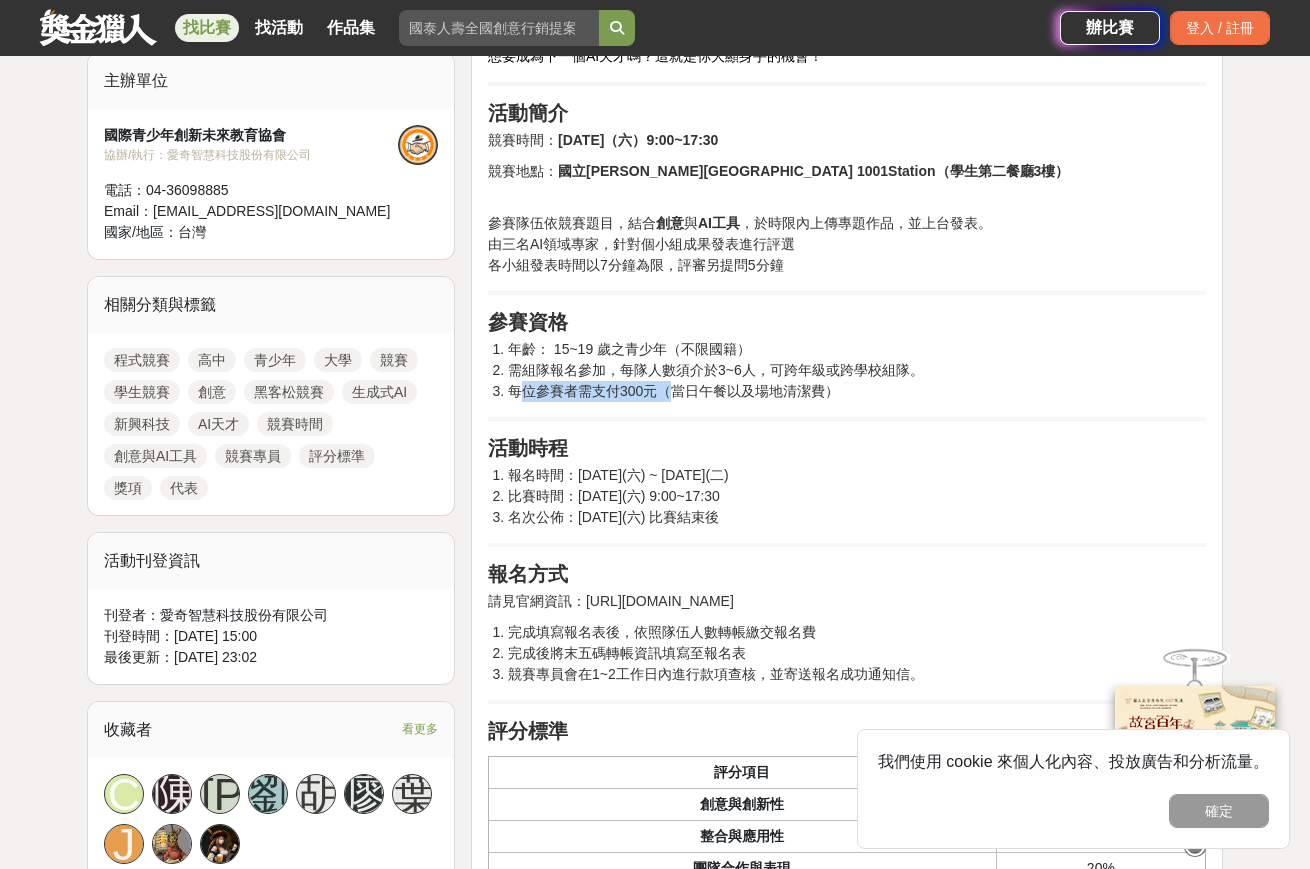 click on "每位參賽者需支付300元（當日午餐以及場地清潔費）" at bounding box center [857, 391] 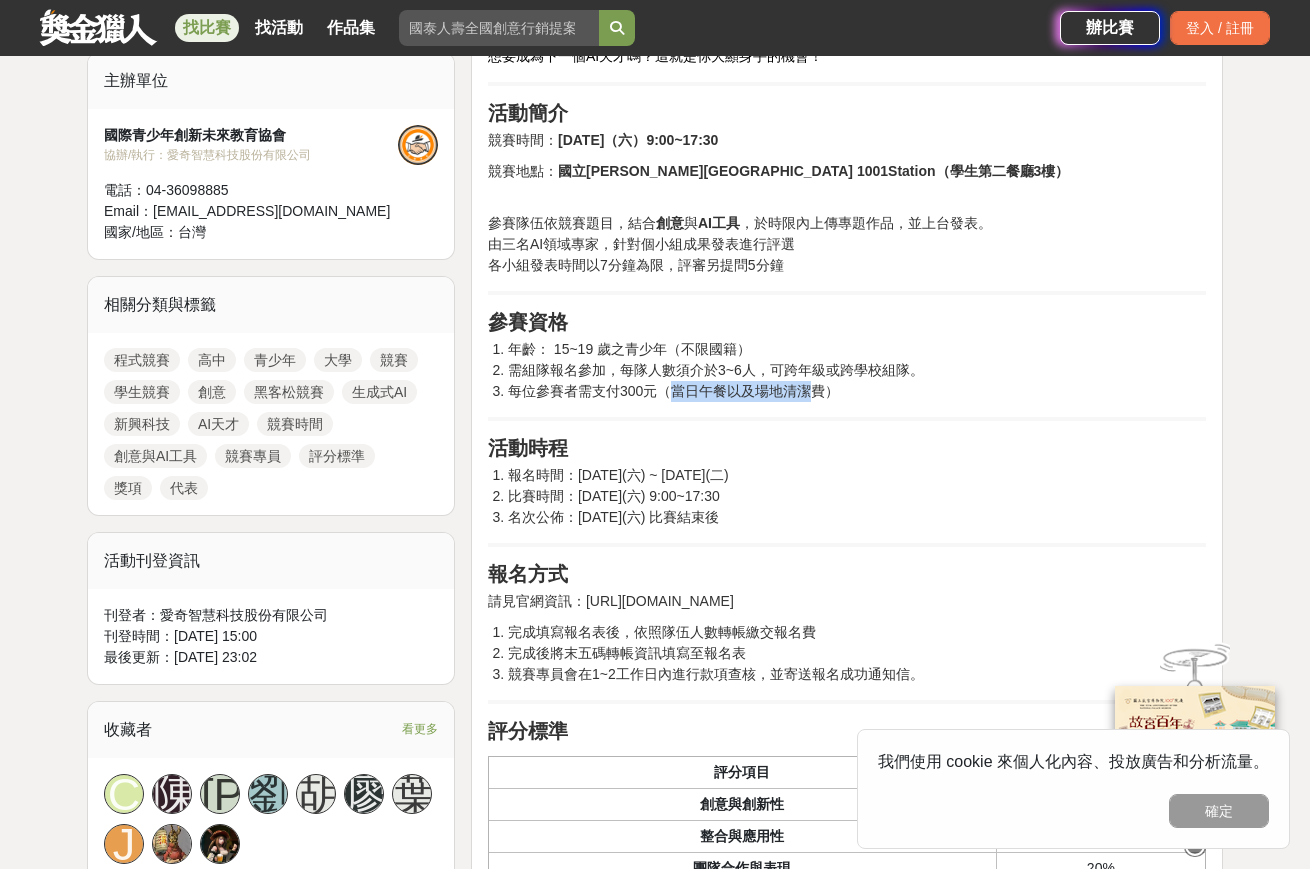 drag, startPoint x: 672, startPoint y: 395, endPoint x: 813, endPoint y: 394, distance: 141.00354 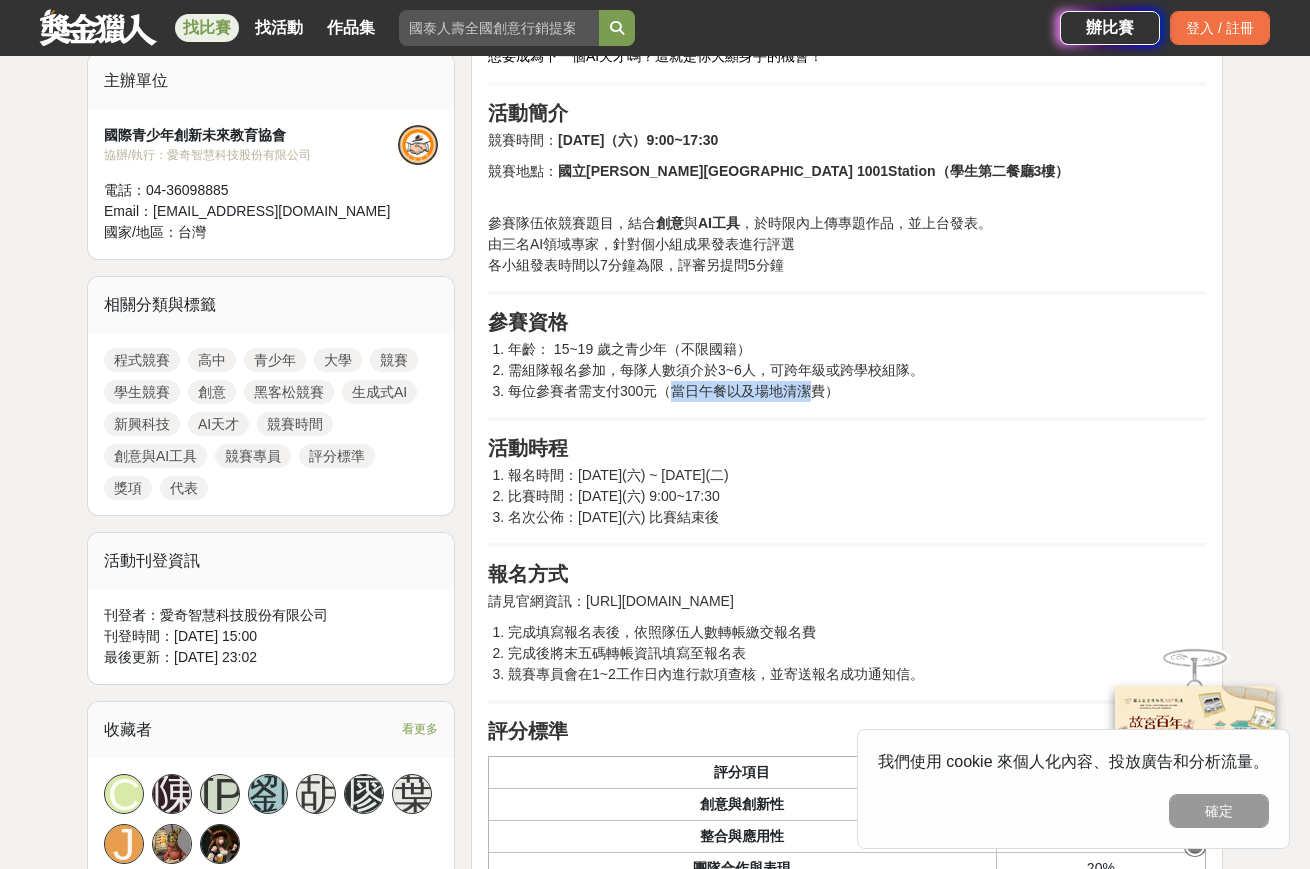 click on "每位參賽者需支付300元（當日午餐以及場地清潔費）" at bounding box center [857, 391] 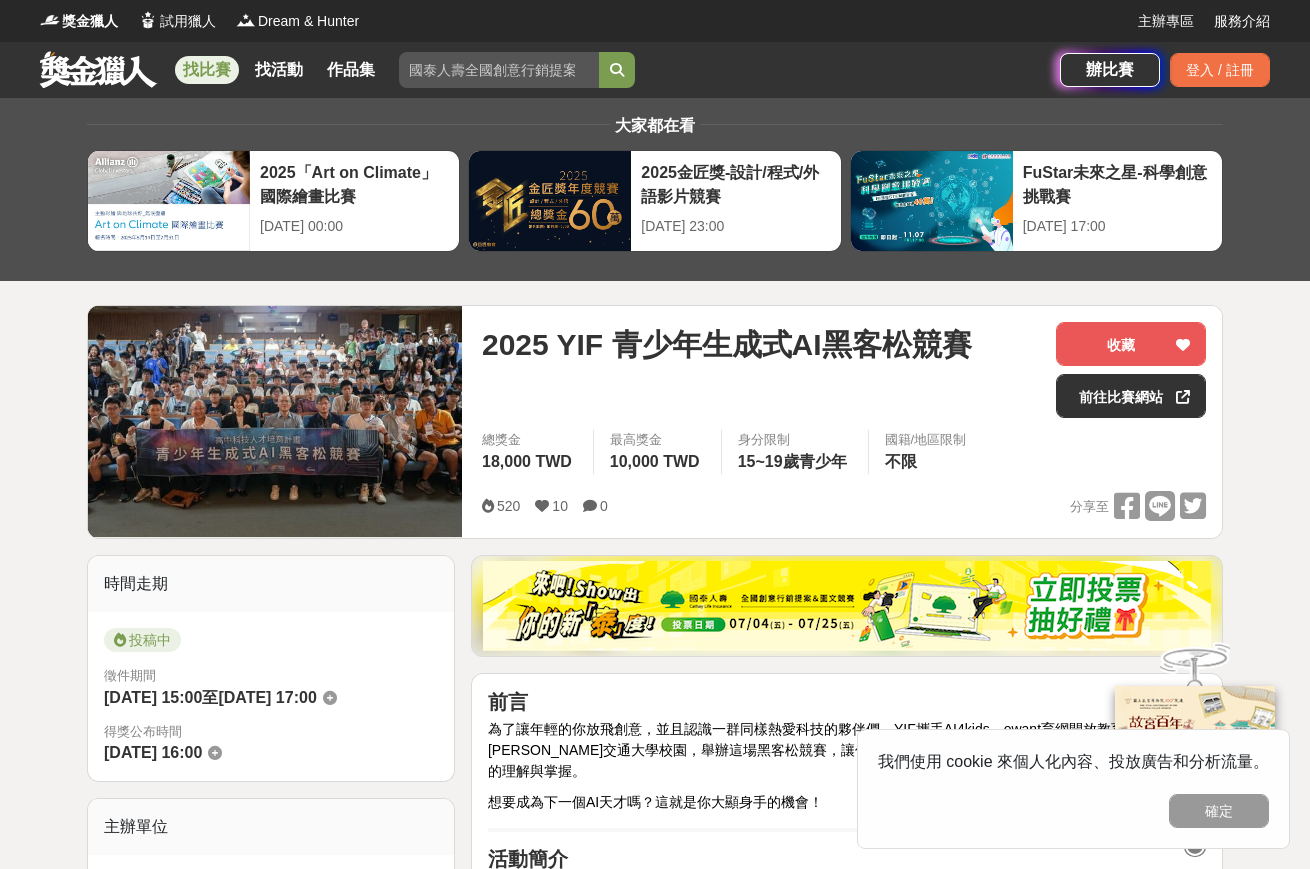 scroll, scrollTop: 0, scrollLeft: 0, axis: both 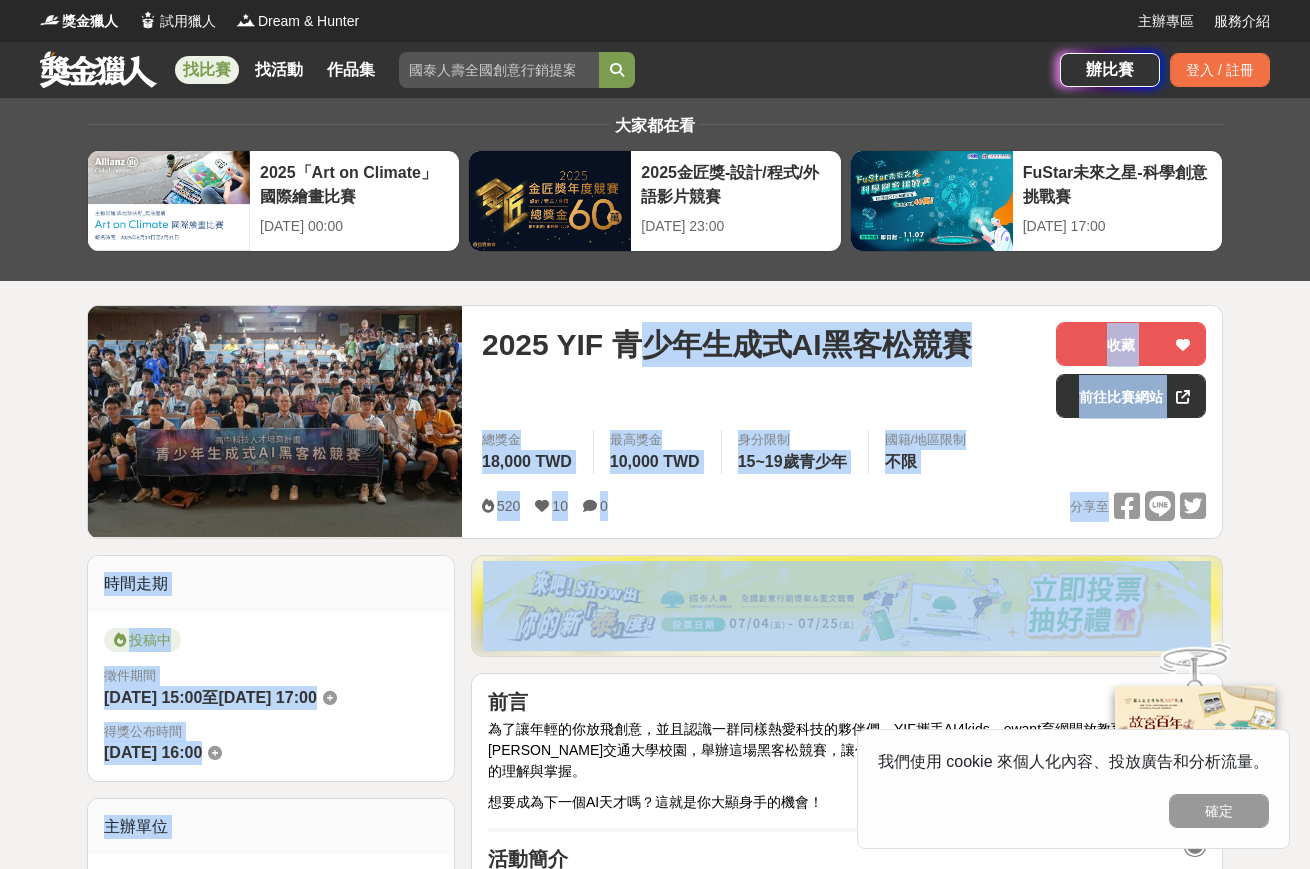 drag, startPoint x: 638, startPoint y: 337, endPoint x: 1195, endPoint y: 567, distance: 602.61847 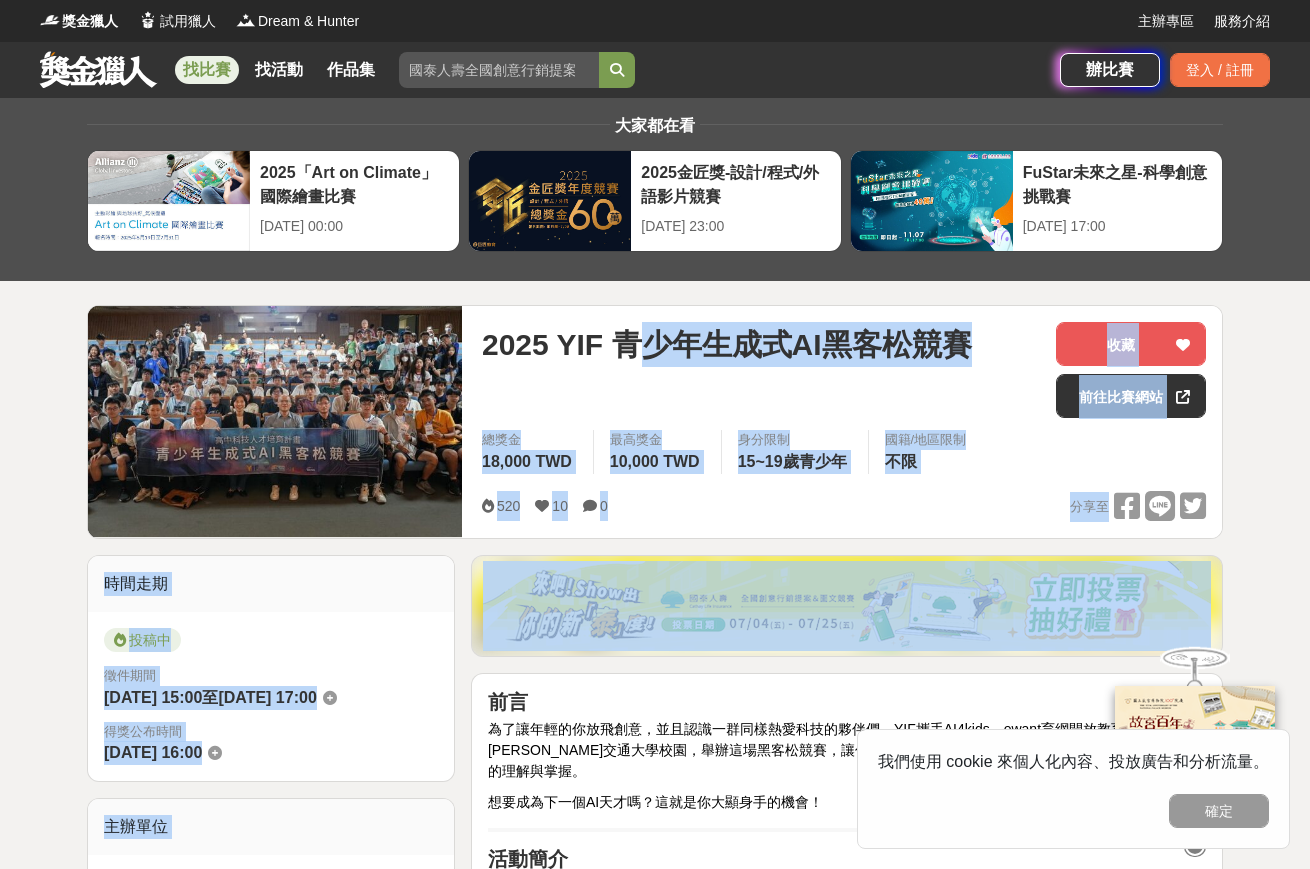 click on "2025 YIF 青少年生成式AI黑客松競賽 收藏 前往比賽網站 總獎金 18,000   TWD 最高獎金 10,000   TWD 身分限制 15~19歲青少年 國籍/地區限制 不限 520 10 0 分享至 收藏 前往比賽網站 時間走期 投稿中 徵件期間 [DATE] 15:00  至  [DATE] 17:00 得獎公布時間 [DATE] 16:00 主辦單位 國際青少年創新未來教育協會 協辦/執行： 愛奇智慧科技股份有限公司 電話： [PHONE_NUMBER] Email： [EMAIL_ADDRESS][DOMAIN_NAME] 國家/地區： 台灣 相關分類與標籤 程式競賽 高中 青少年 大學 競賽 學生競賽 創意 黑客松競賽 生成式AI 新興科技 AI天才 競賽時間 創意與AI工具 競賽專員 評分標準 獎項 代表 活動刊登資訊 刊登者： 愛奇智慧科技股份有限公司 刊登時間： [DATE] 15:00 最後更新： [DATE] 23:02 收藏者 看更多 C [PERSON_NAME] 小酒館也推薦 2025 Tuying Art 藝術節 社群圖文｜攝影 徵件競賽活動   120,000 TWD     430,000 TWD" at bounding box center [655, 2048] 